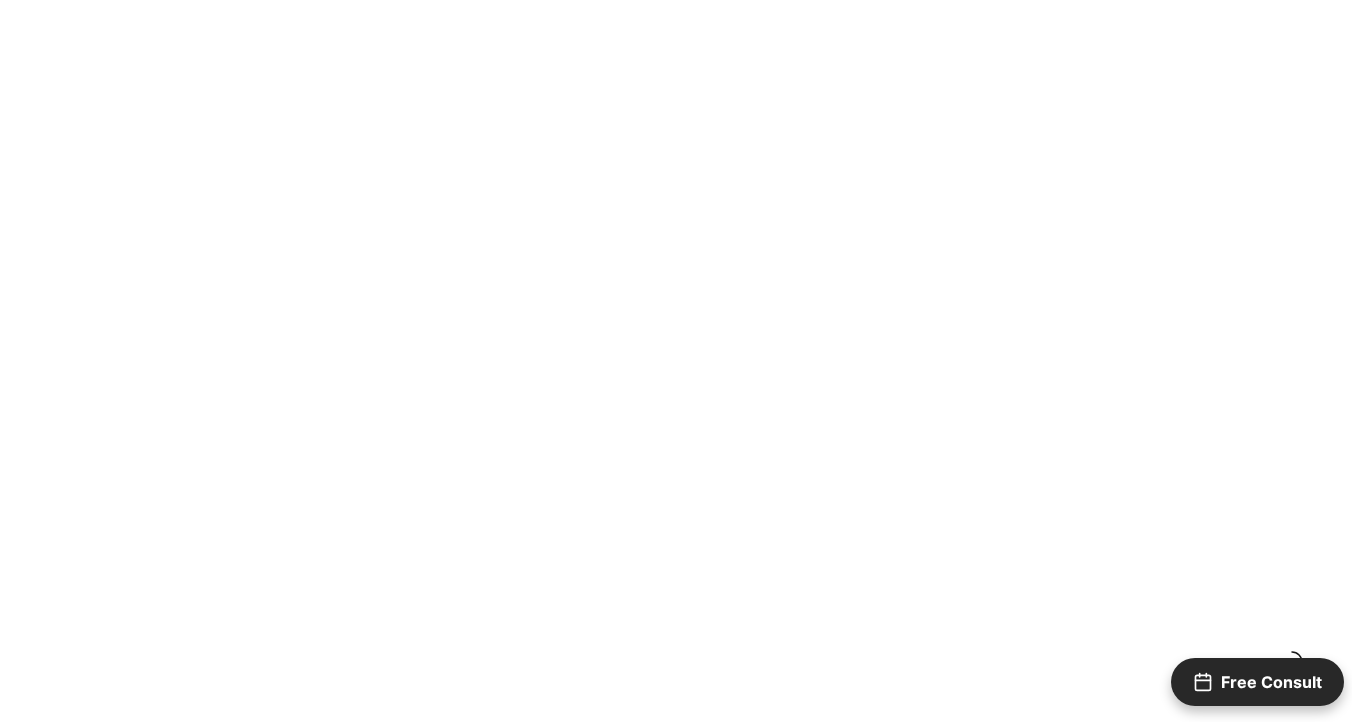 scroll, scrollTop: 3937, scrollLeft: 0, axis: vertical 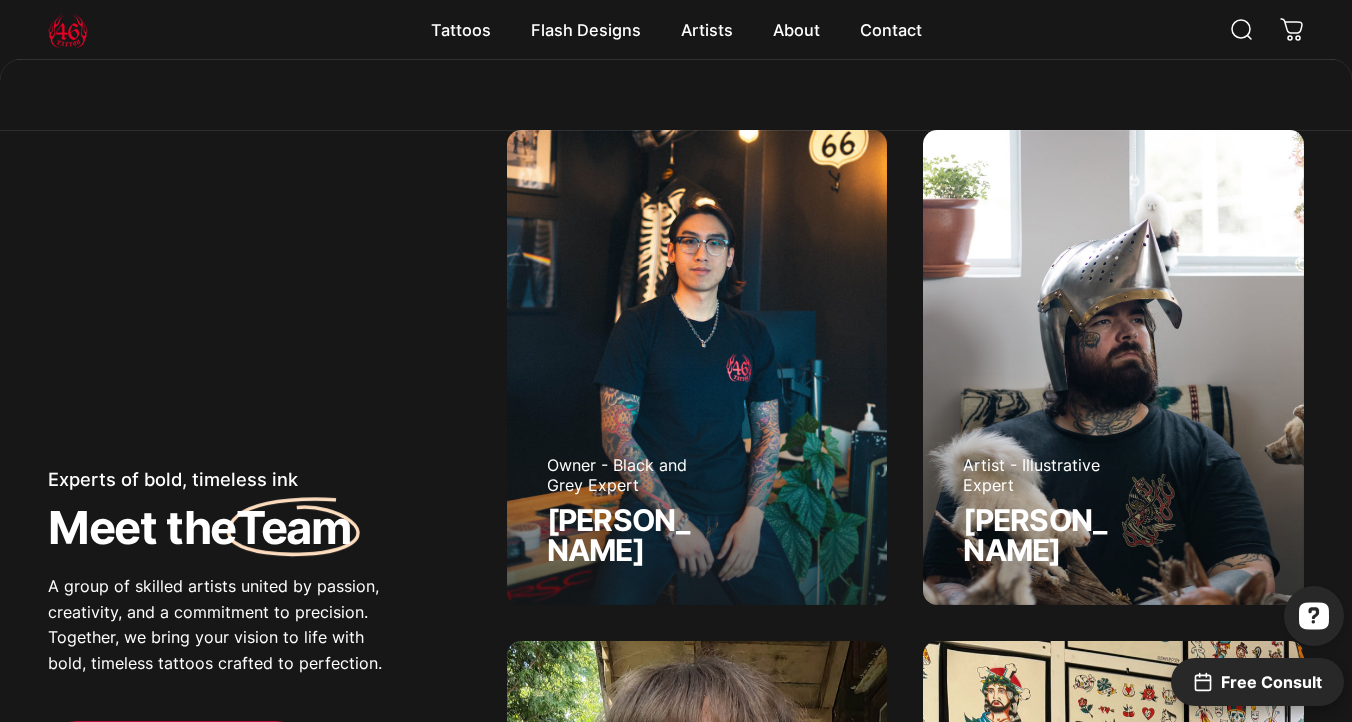 click on "Owner - Black and Grey Expert
Geoffrey Wong" at bounding box center (697, 368) 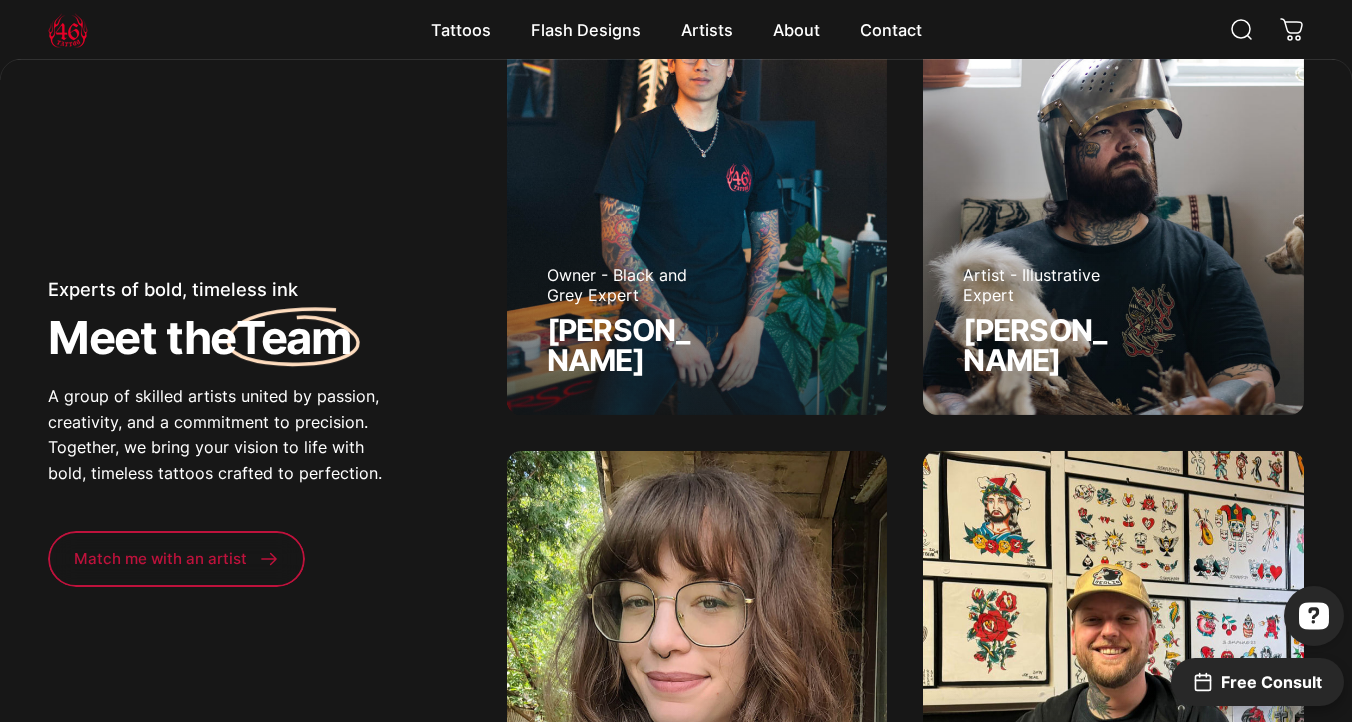 scroll, scrollTop: 3468, scrollLeft: 0, axis: vertical 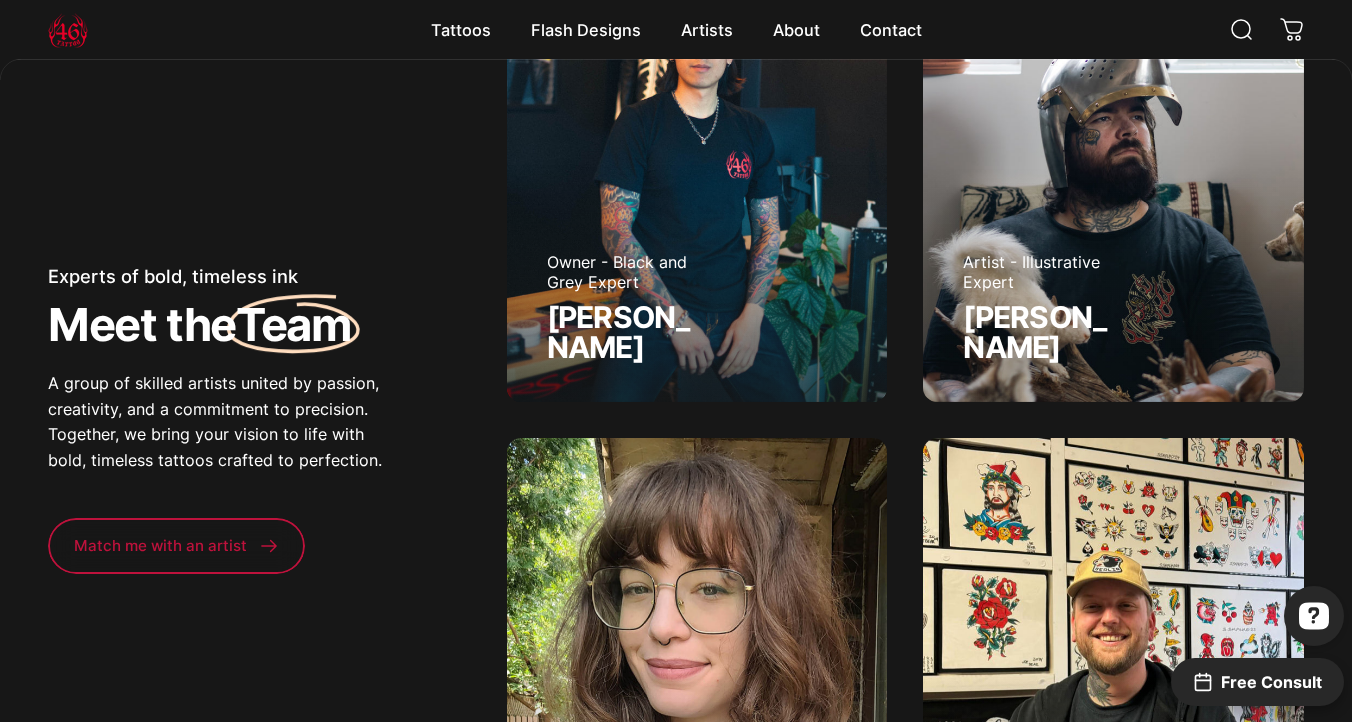 click on "[PERSON_NAME]" at bounding box center [621, 332] 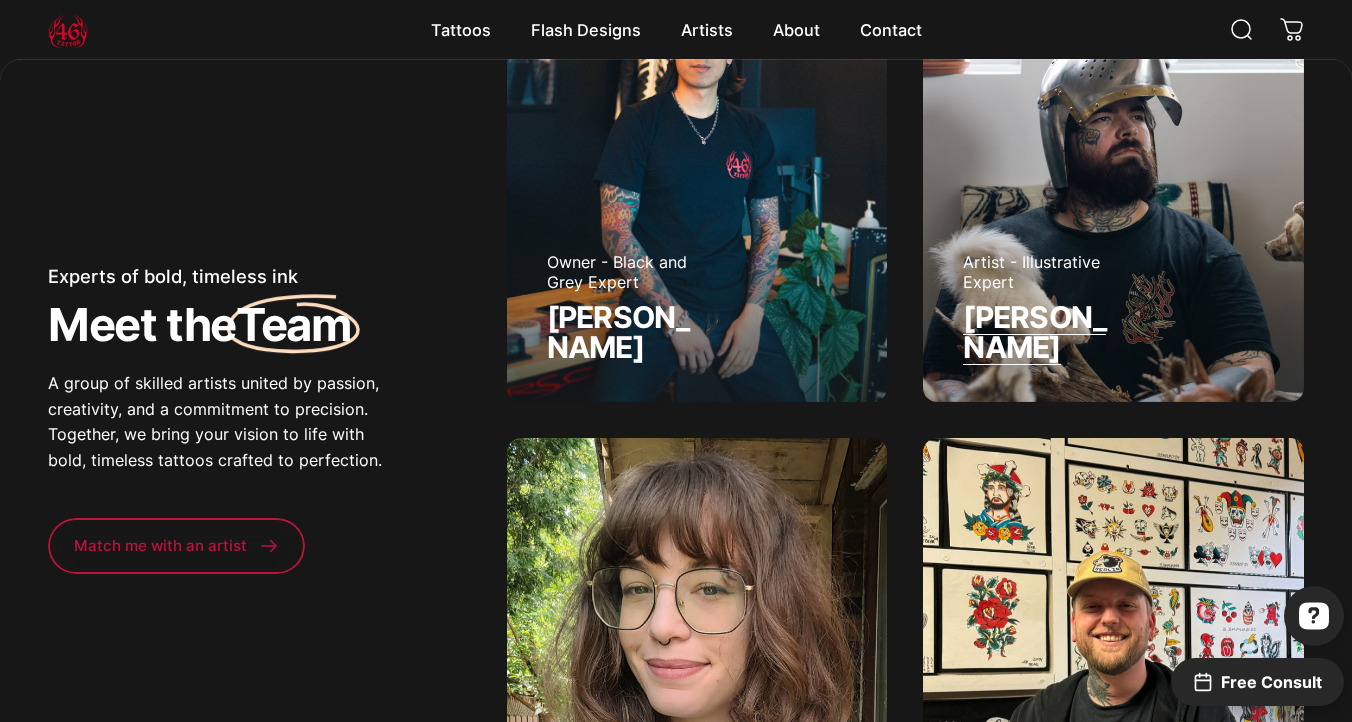 click on "[PERSON_NAME]" at bounding box center [1034, 332] 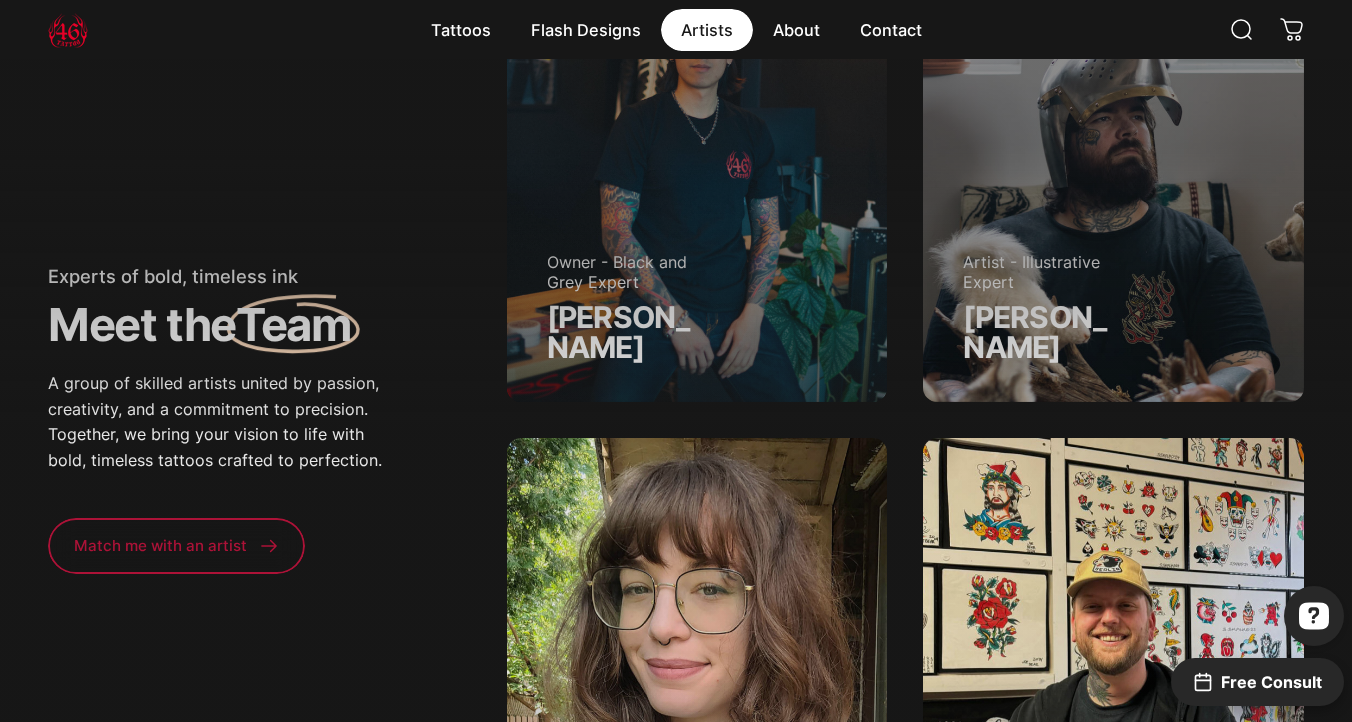 click on "Geoffrey Wong
Owner - Black and Grey Expert
Spencer Skalko
Artist - American Traditional Expert
Taivas Jättiläinen
Artist - Illustrative Expert
Emily Forte
Artist - American Traditional Expert
See all artsits Check out our artists" at bounding box center [676, -205] 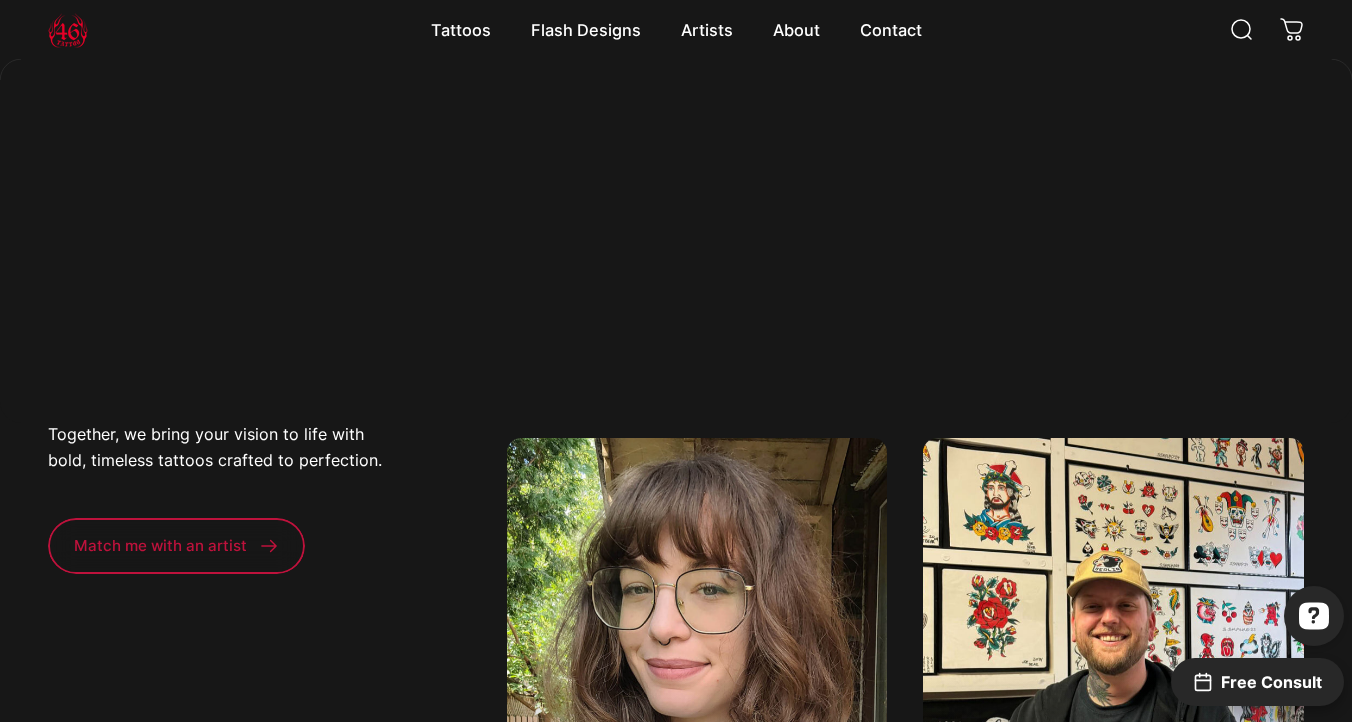 click on "[PERSON_NAME]" at bounding box center [618, 332] 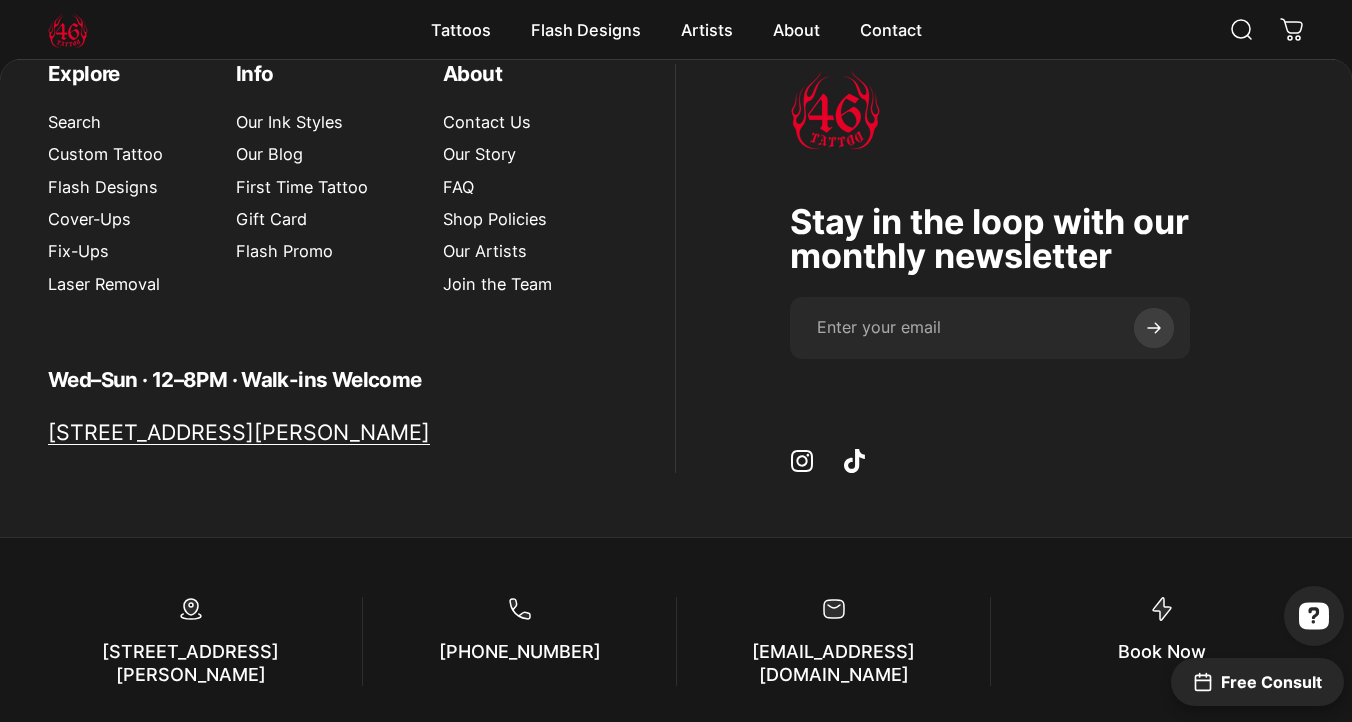 scroll, scrollTop: 6555, scrollLeft: 0, axis: vertical 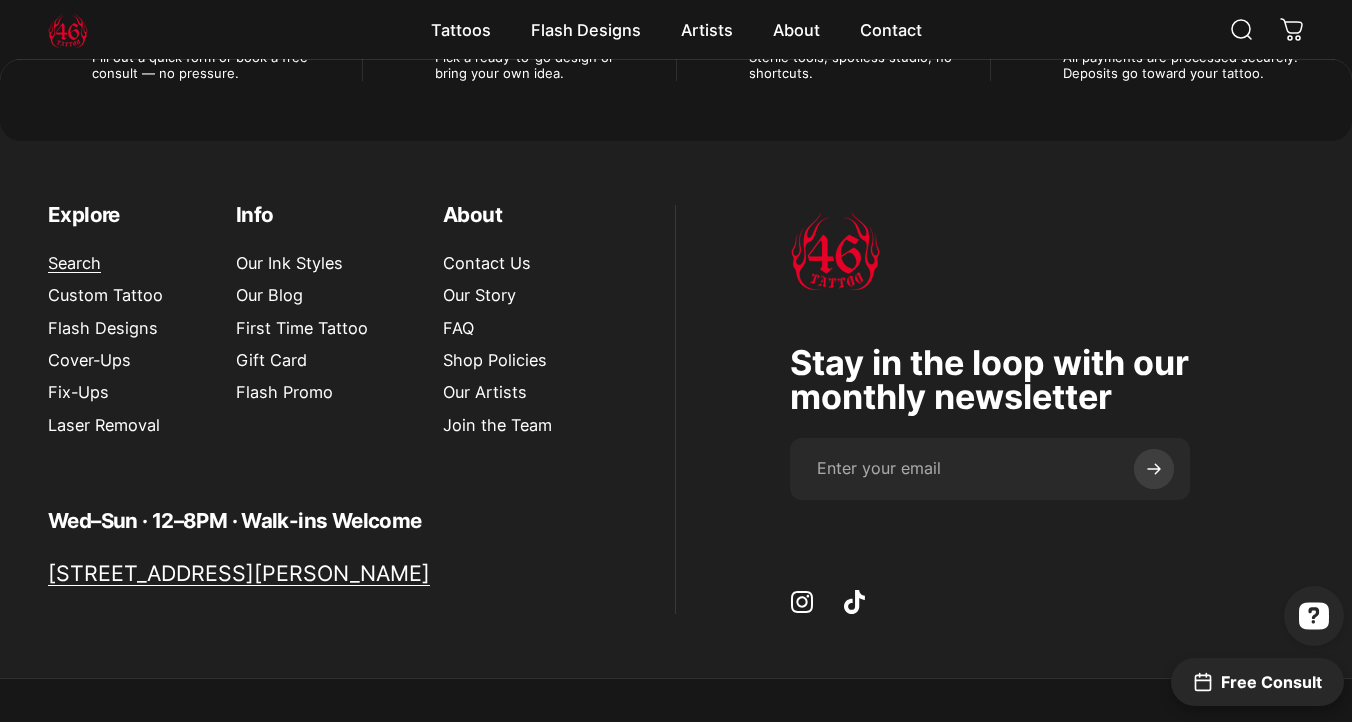 click on "Search" at bounding box center [74, 263] 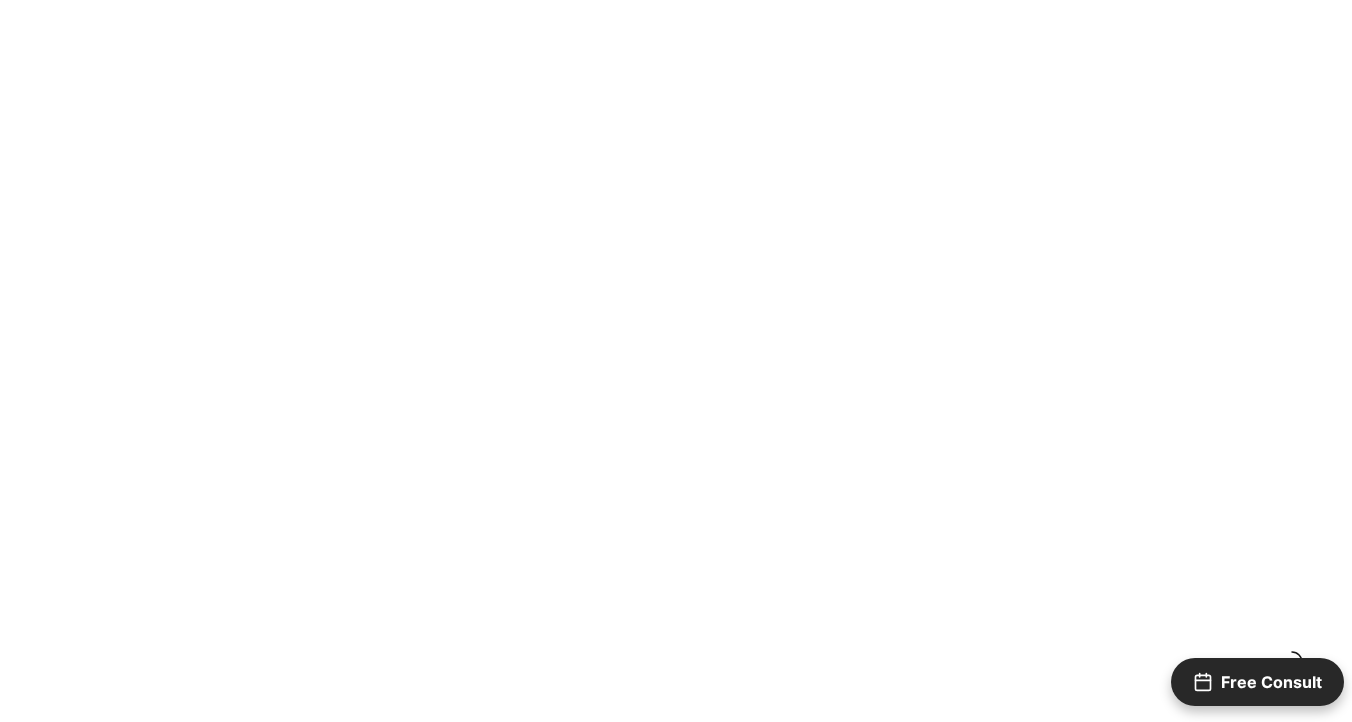 scroll, scrollTop: 0, scrollLeft: 0, axis: both 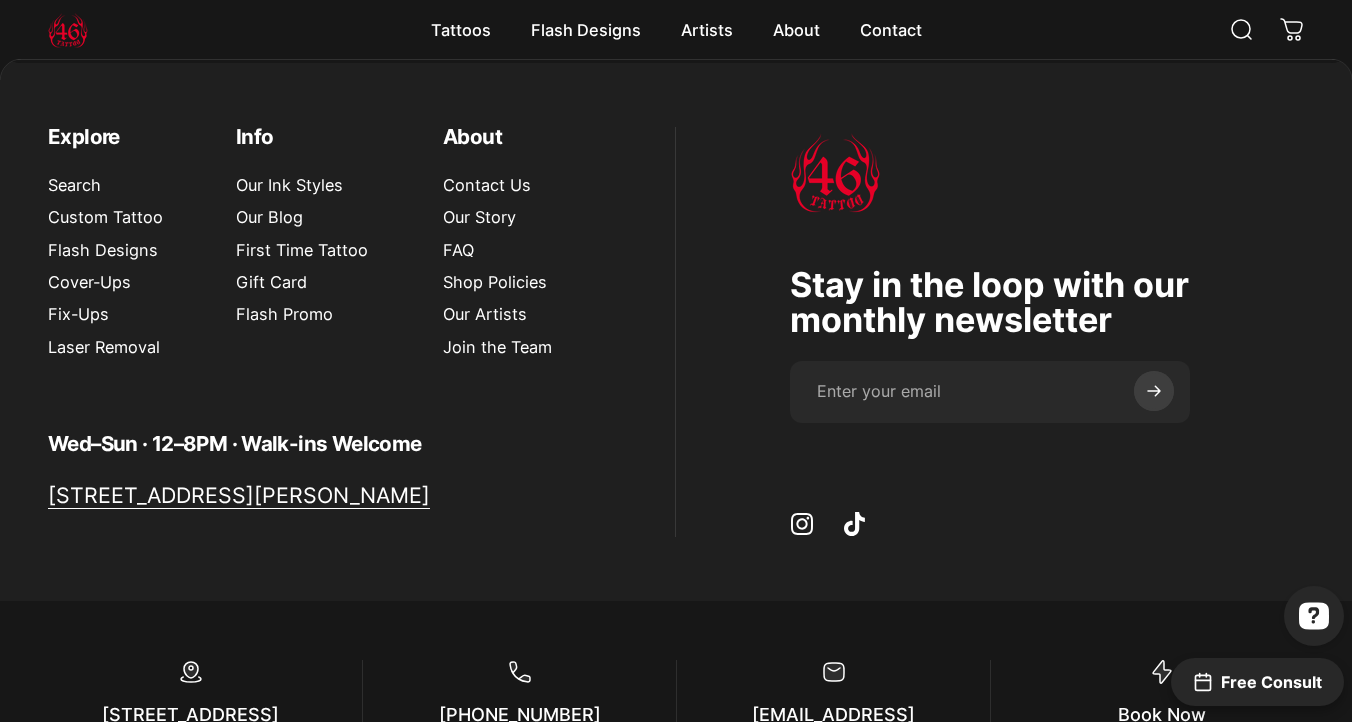 click on "Search
Custom Tattoo
Flash Designs
Cover-Ups
Fix-Ups
Laser Removal" at bounding box center (118, 266) 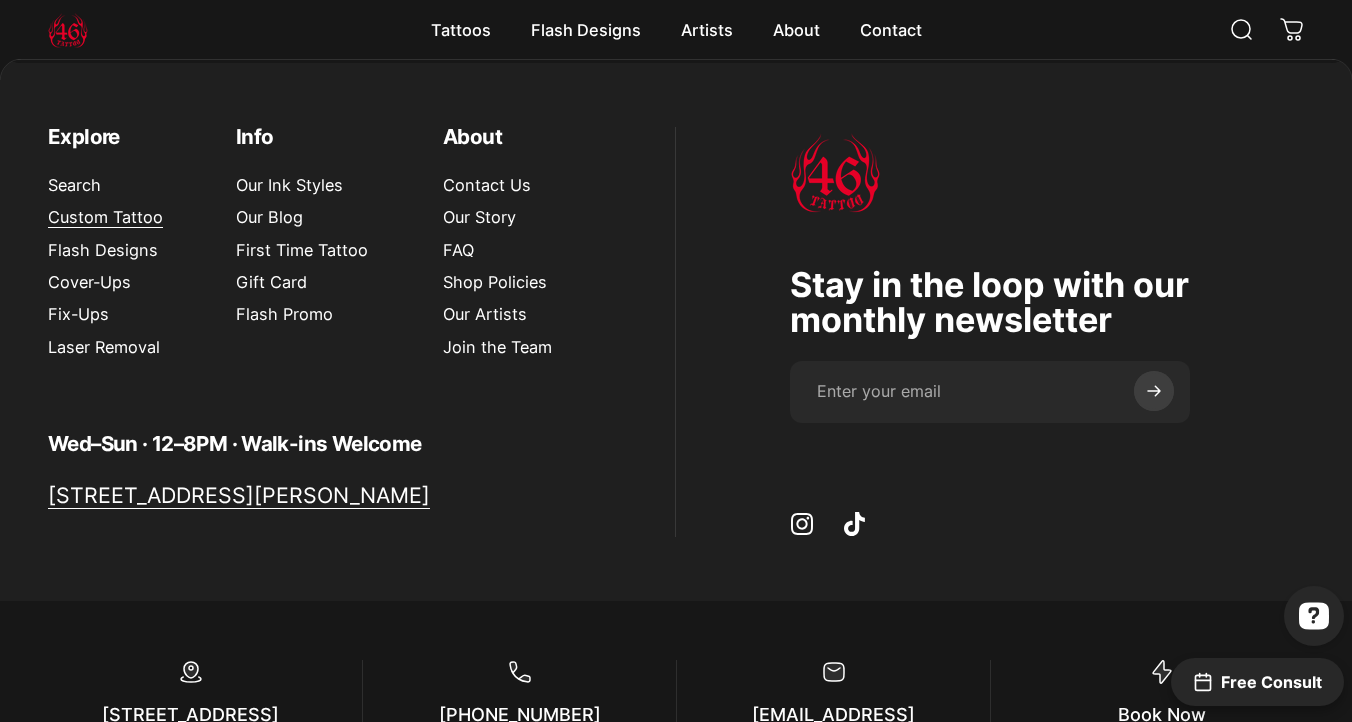 click on "Custom Tattoo" at bounding box center [105, 217] 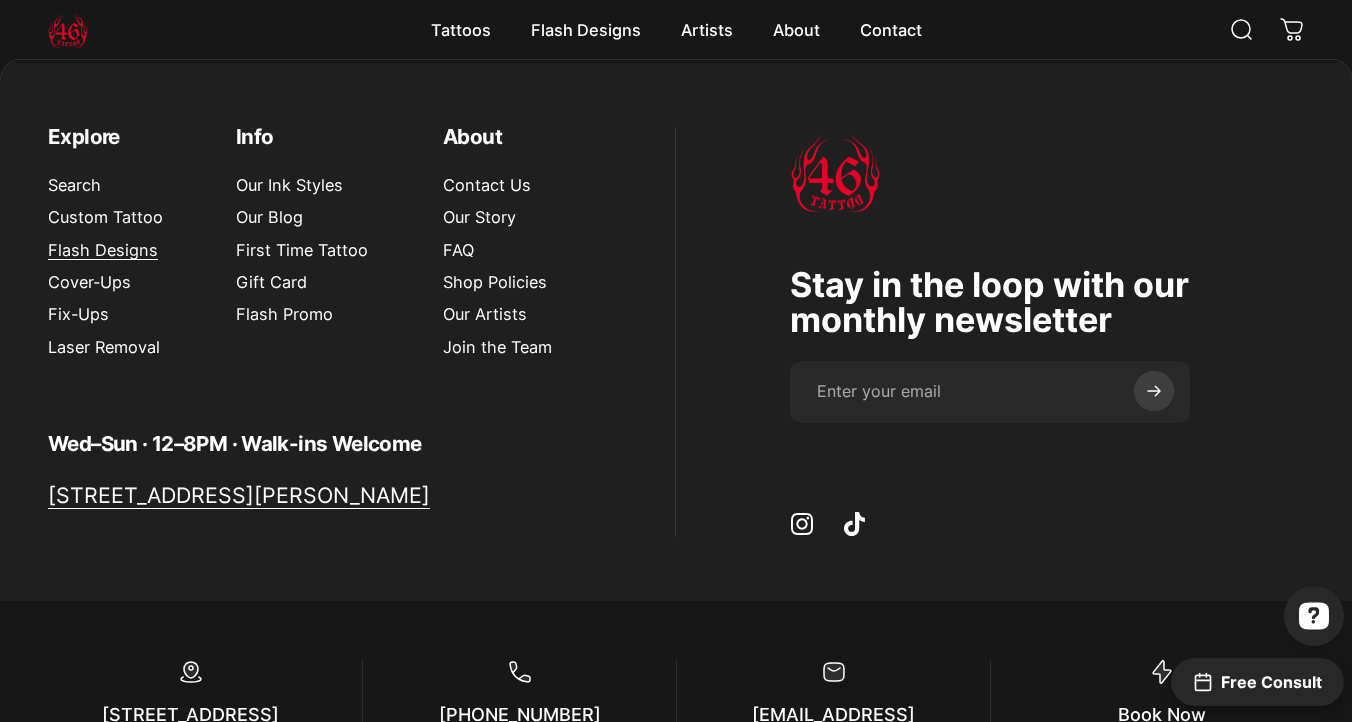 click on "Flash Designs" at bounding box center [103, 250] 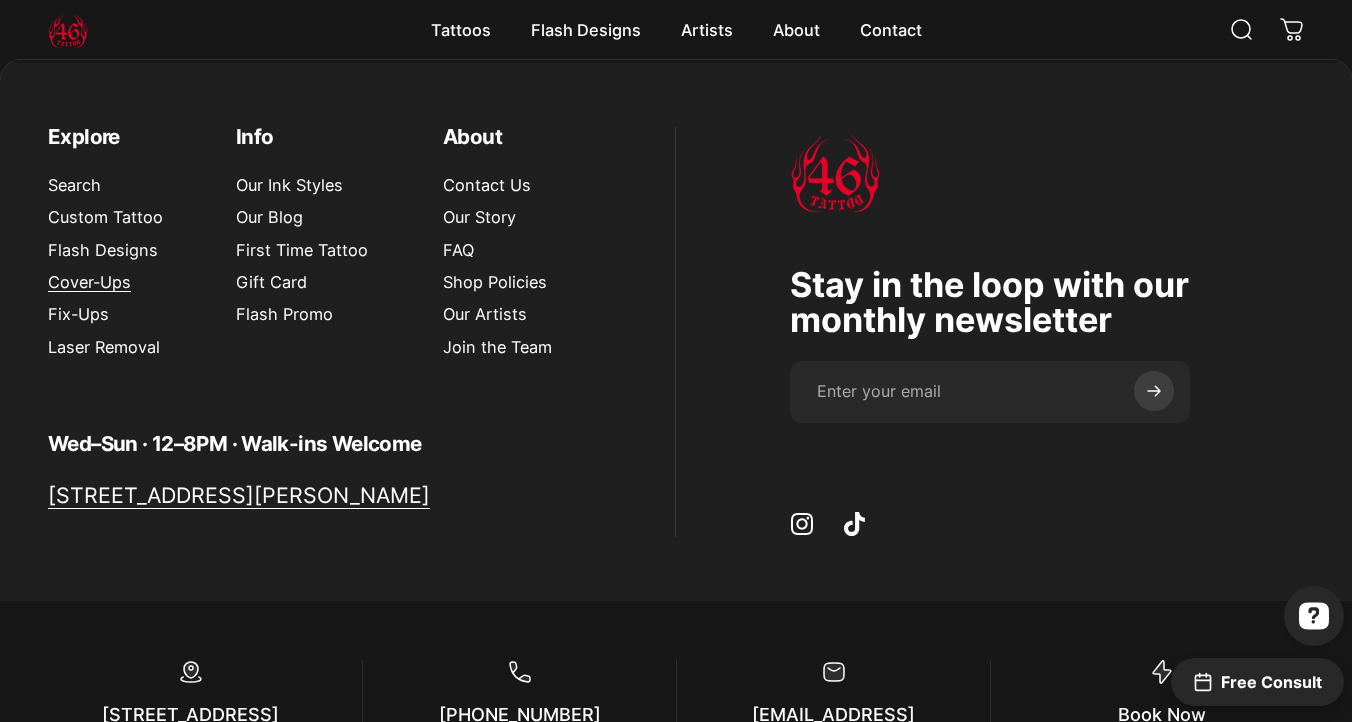 click on "Cover-Ups" at bounding box center [89, 282] 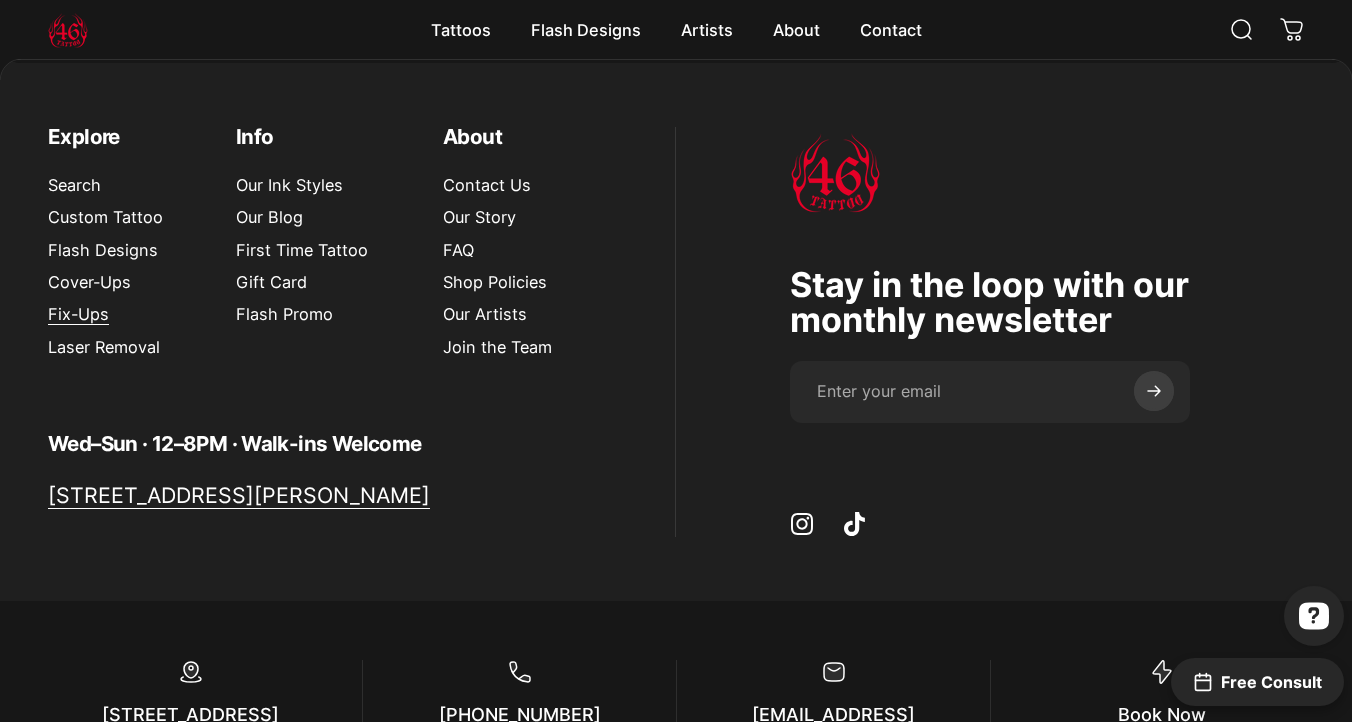 click on "Fix-Ups" at bounding box center (78, 314) 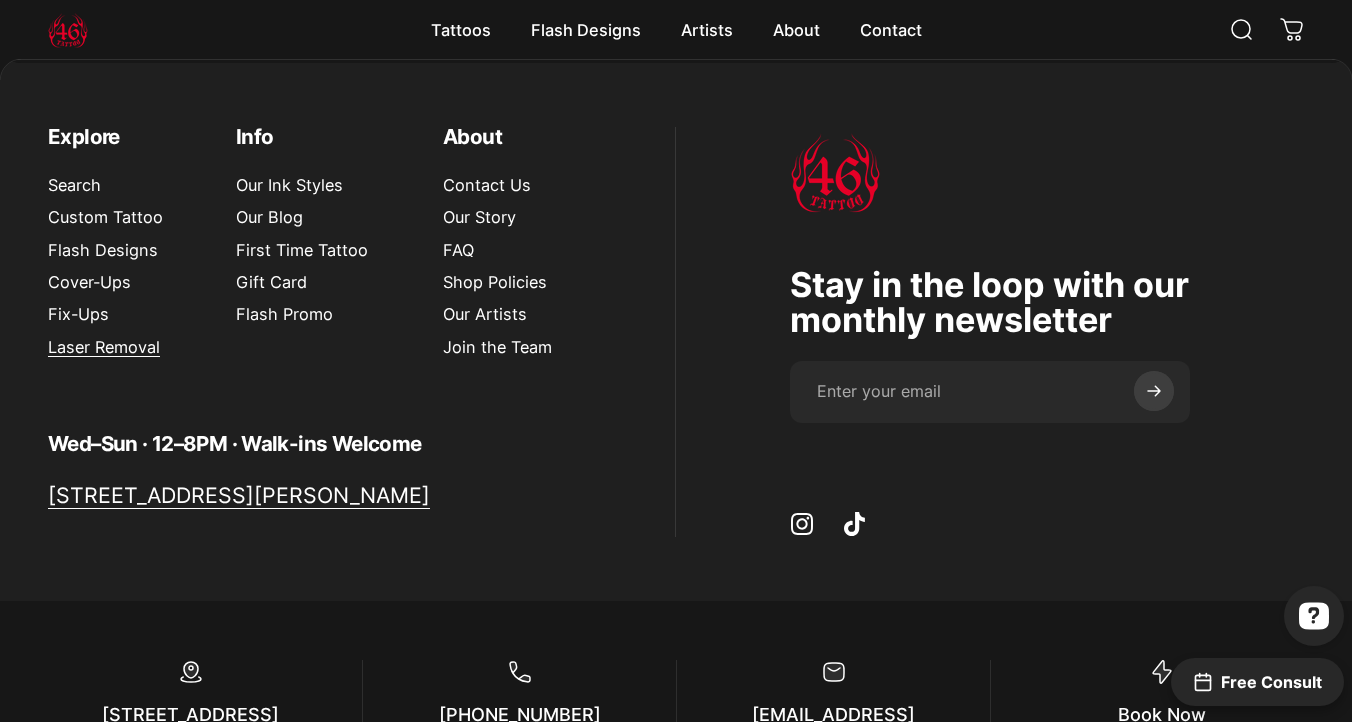click on "Laser Removal" at bounding box center [104, 347] 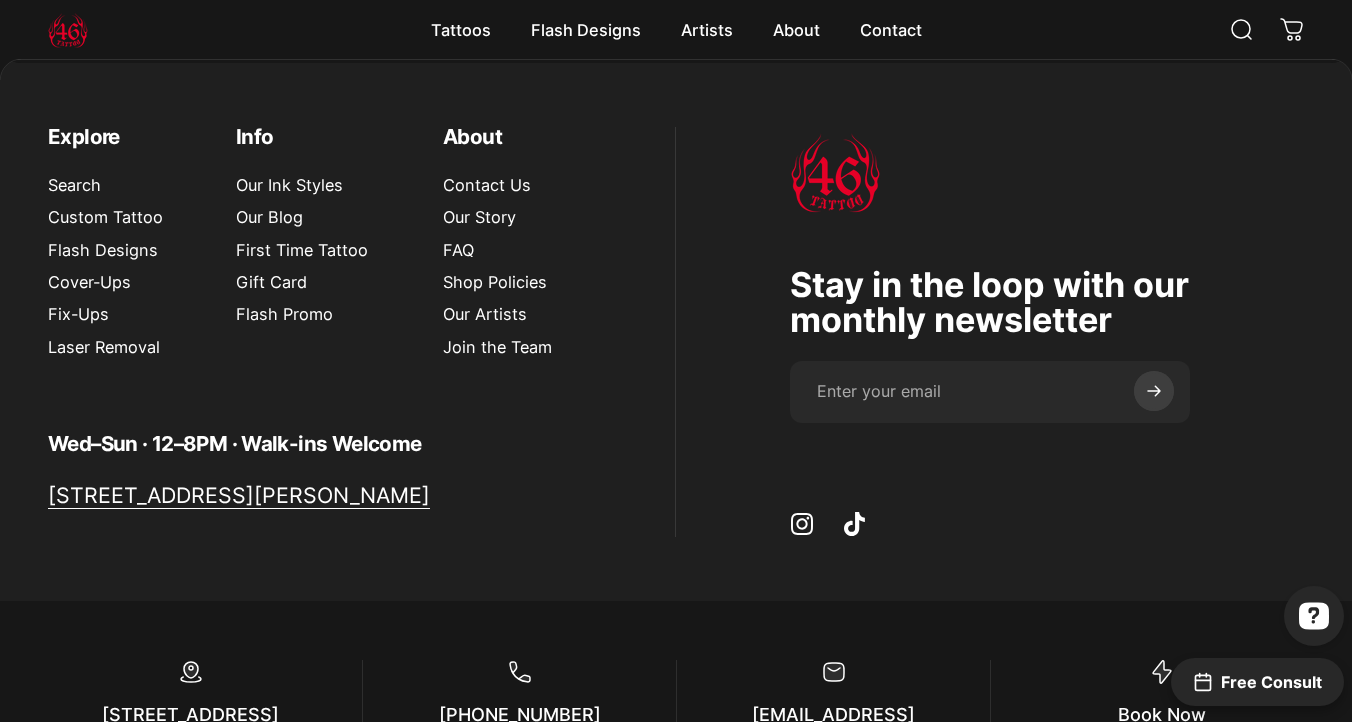 click on "Our Ink Styles
Our Blog
First Time Tattoo
Gift Card
Flash Promo" at bounding box center [315, 260] 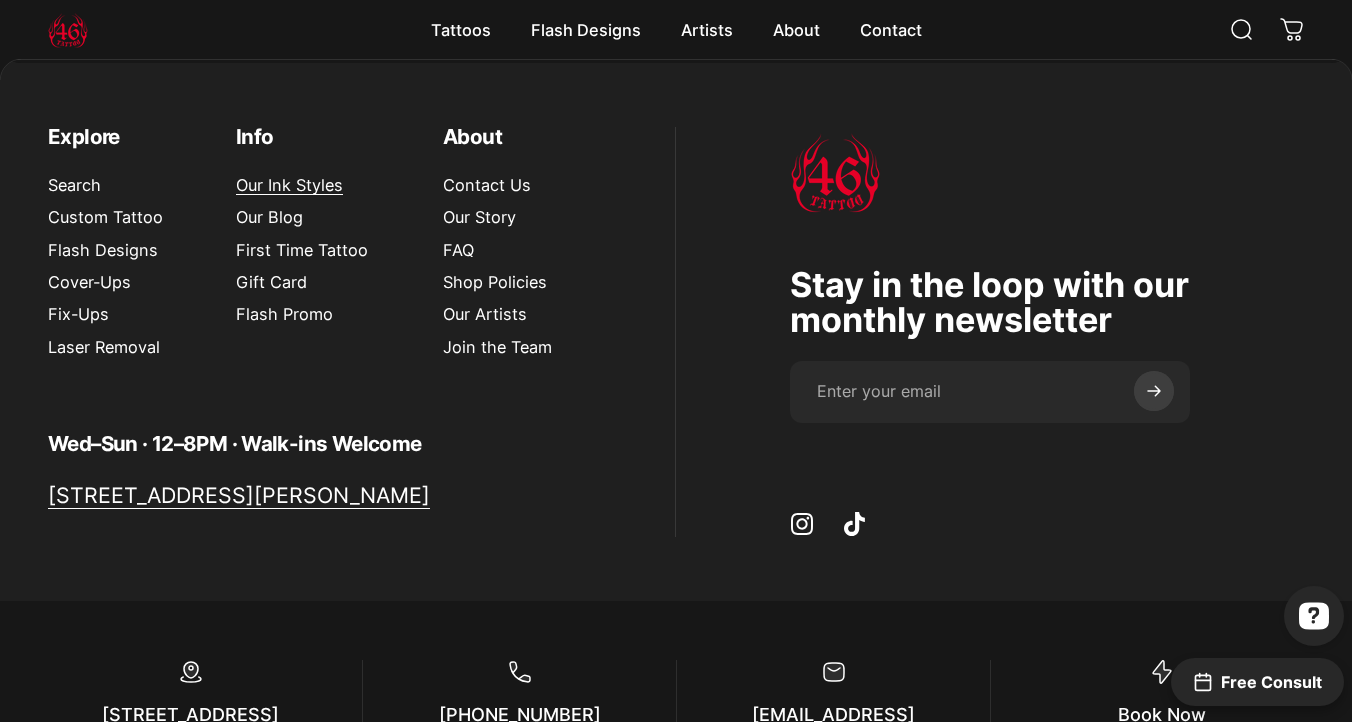 click on "Our Ink Styles" at bounding box center (289, 185) 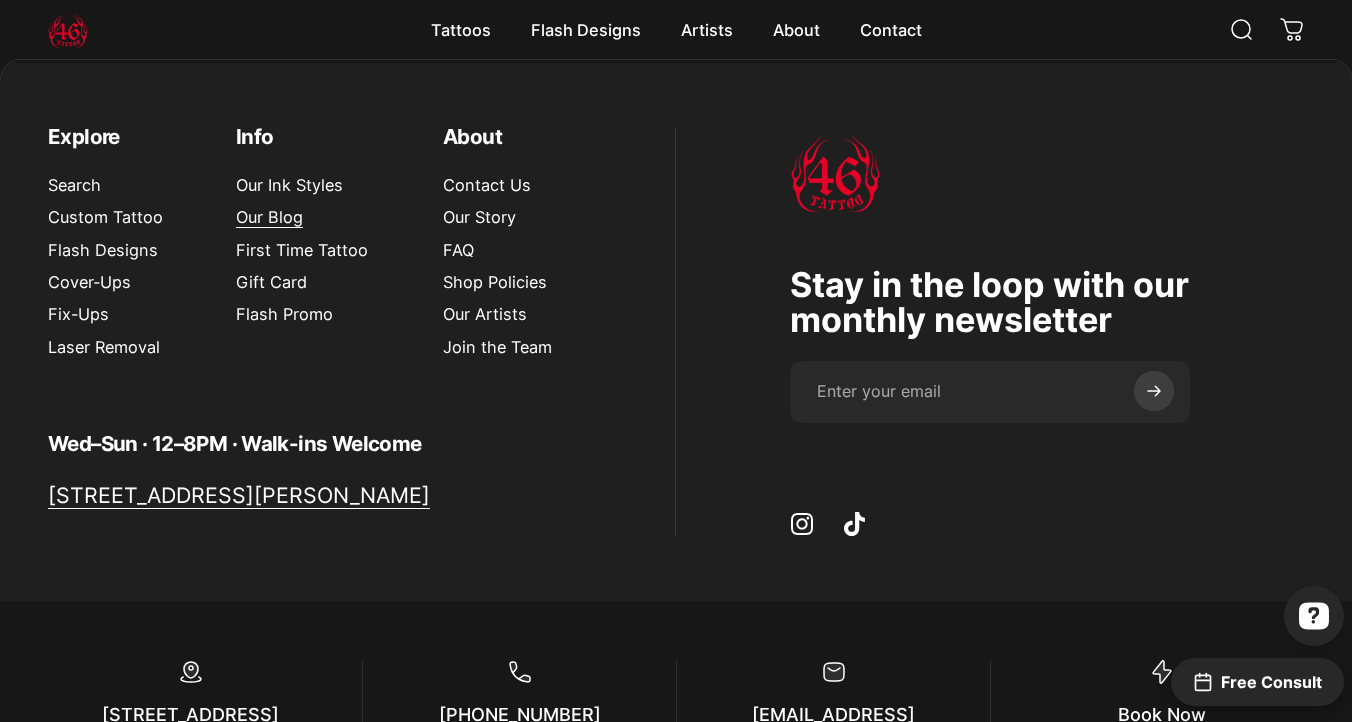 click on "Our Blog" at bounding box center (269, 217) 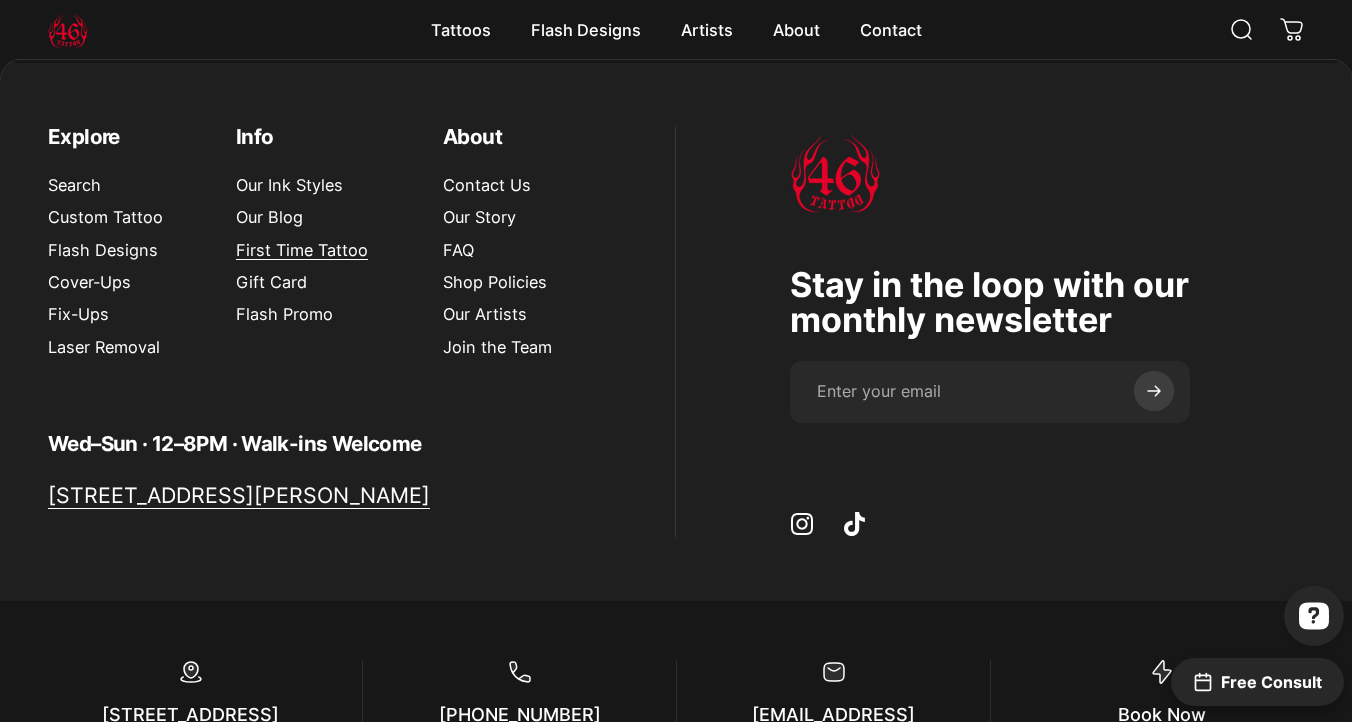 click on "First Time Tattoo" at bounding box center (302, 250) 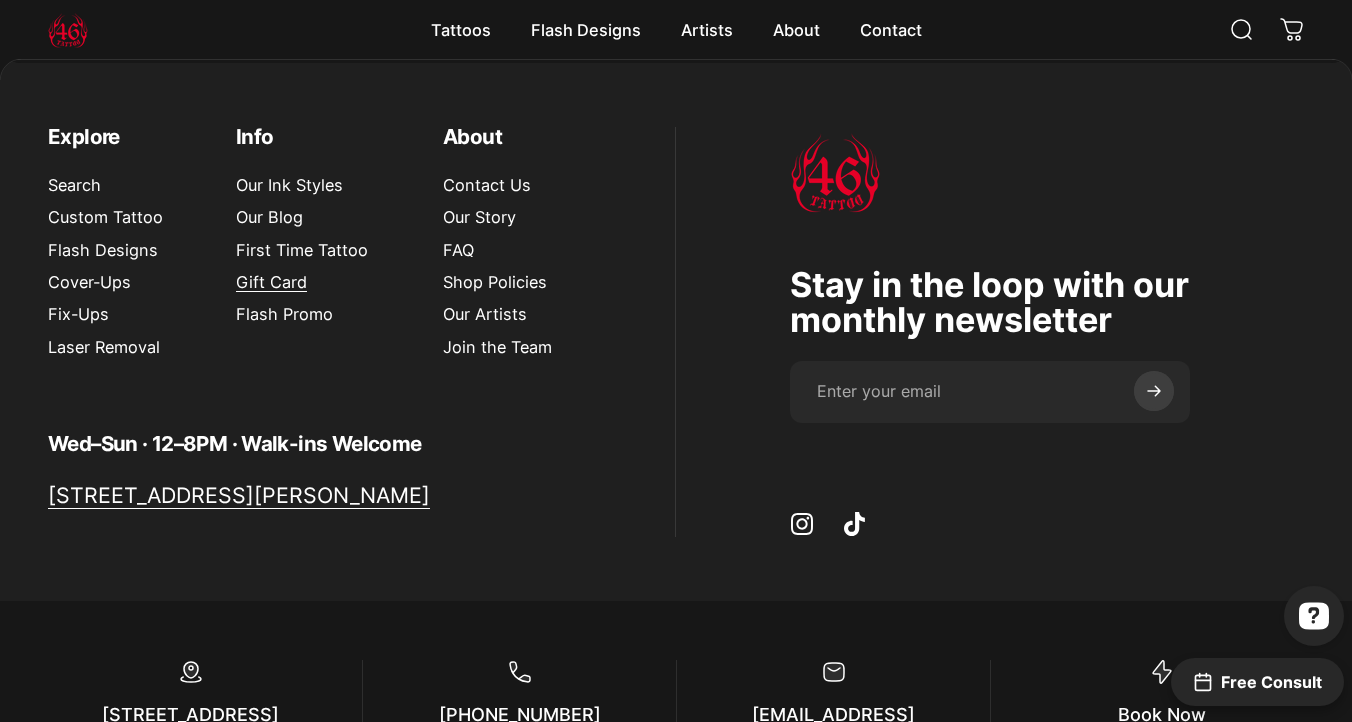 click on "Gift Card" at bounding box center [271, 282] 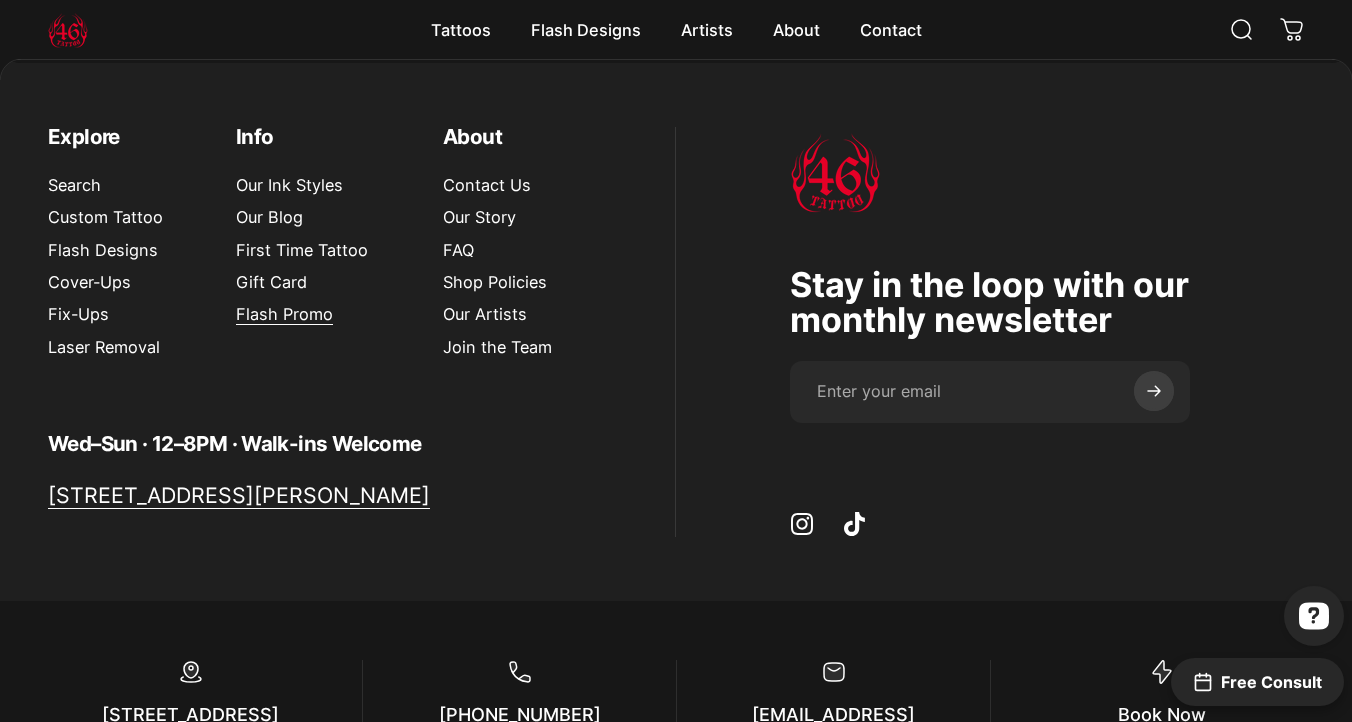 click on "Flash Promo" at bounding box center (284, 314) 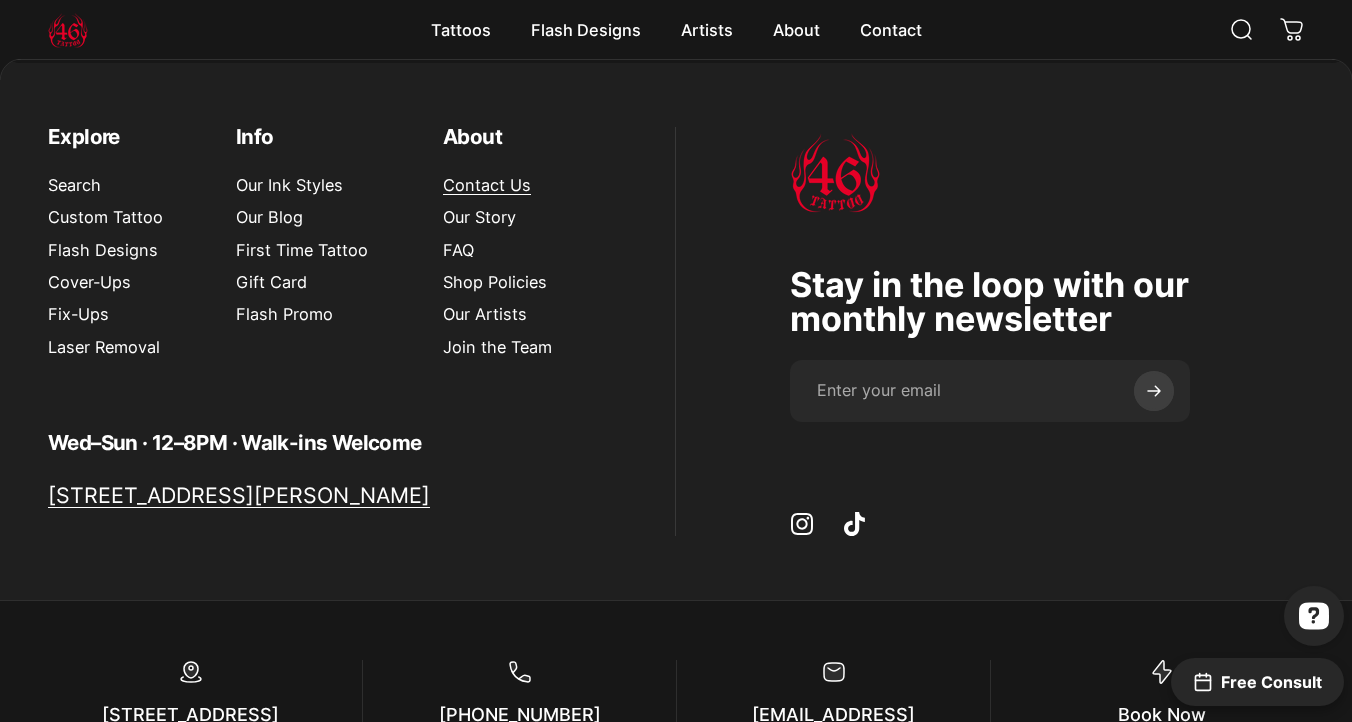 click on "Contact Us" at bounding box center [487, 185] 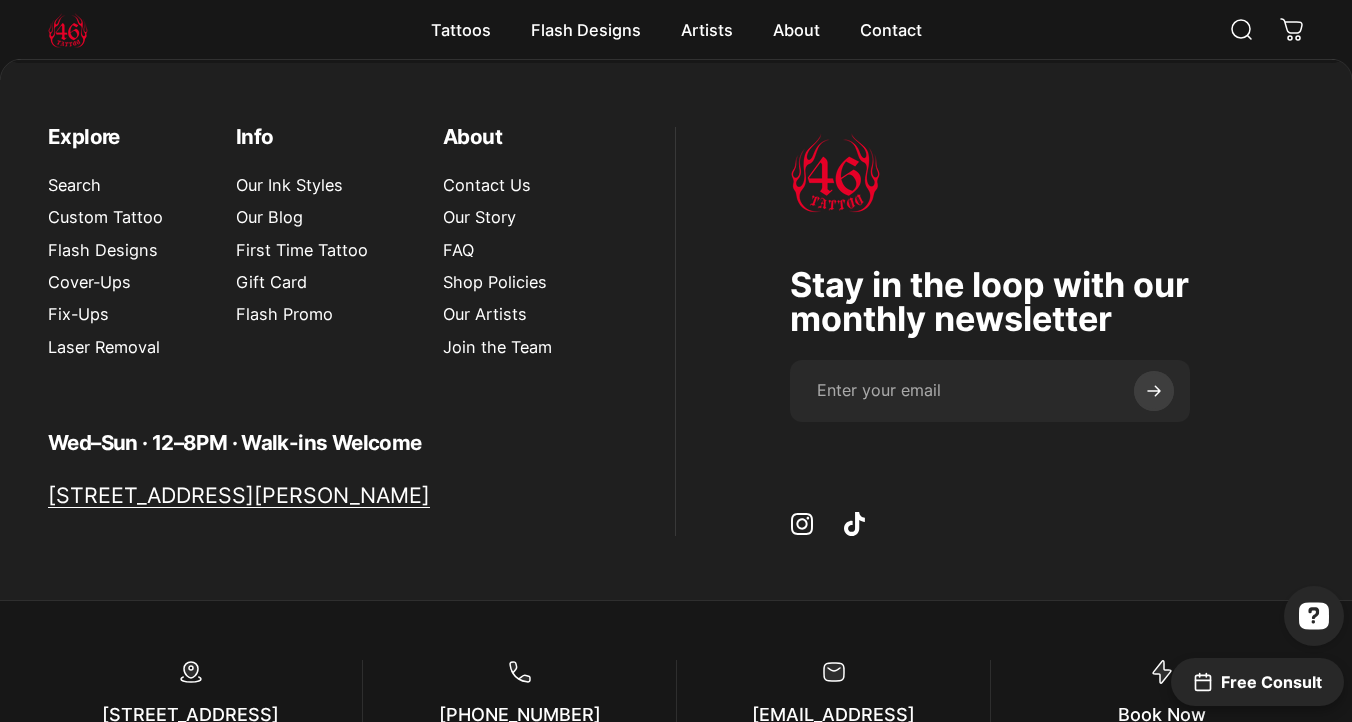 click on "Contact Us
Our Story
FAQ
Shop Policies
Our Artists
Join the Team" at bounding box center [522, 266] 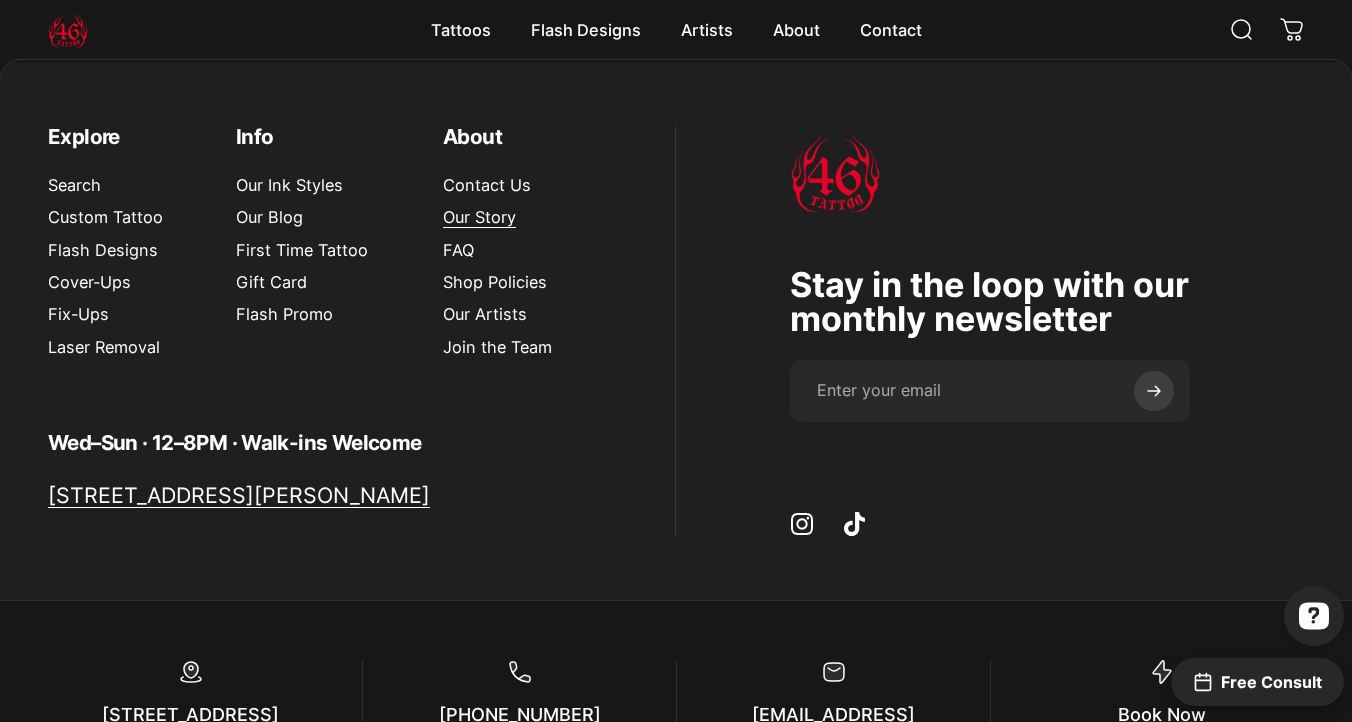 click on "Our Story" at bounding box center [479, 217] 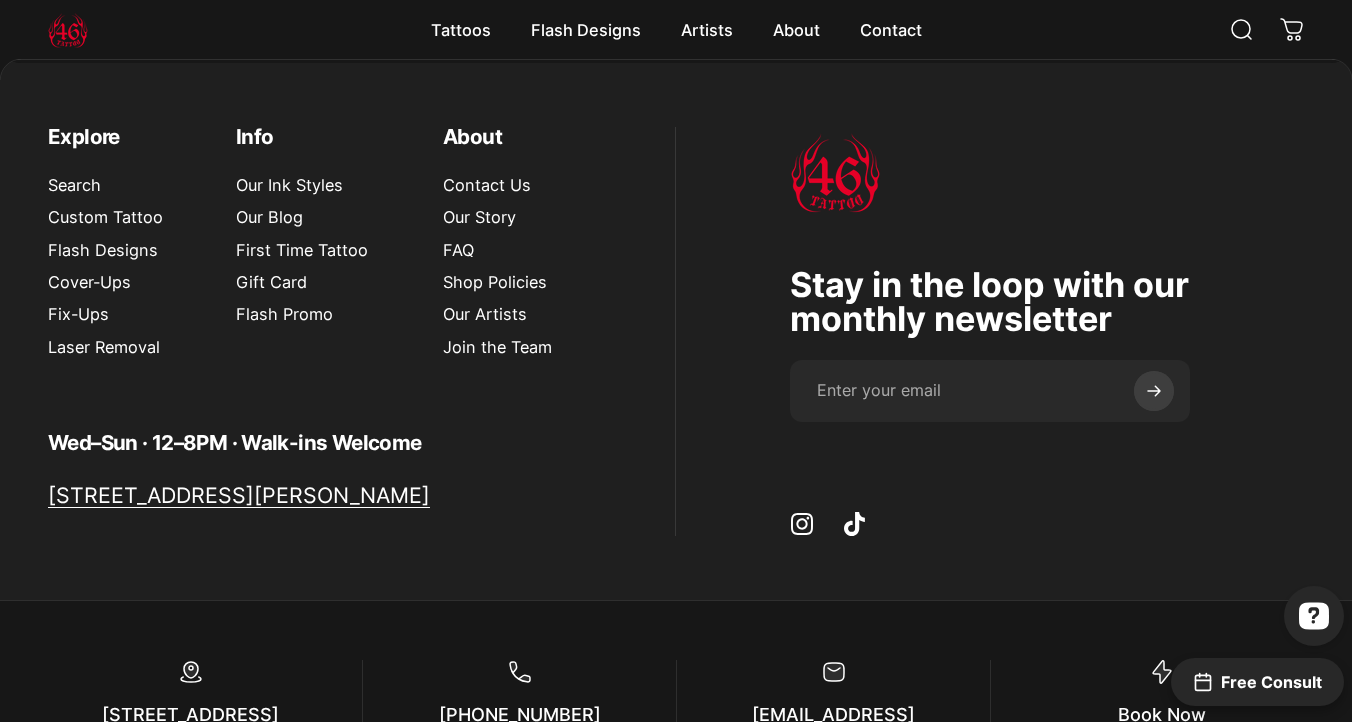 click on "Contact Us
Our Story
FAQ
Shop Policies
Our Artists
Join the Team" at bounding box center [522, 266] 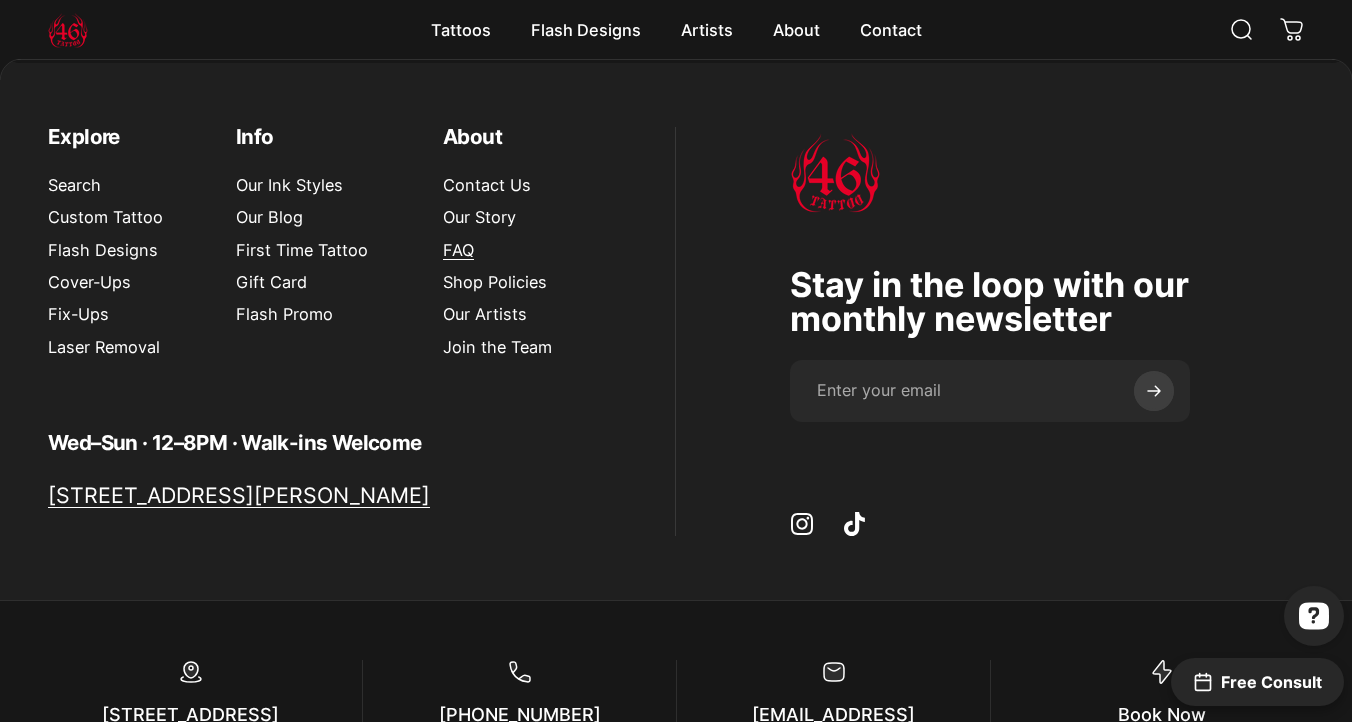 click on "FAQ" at bounding box center (458, 250) 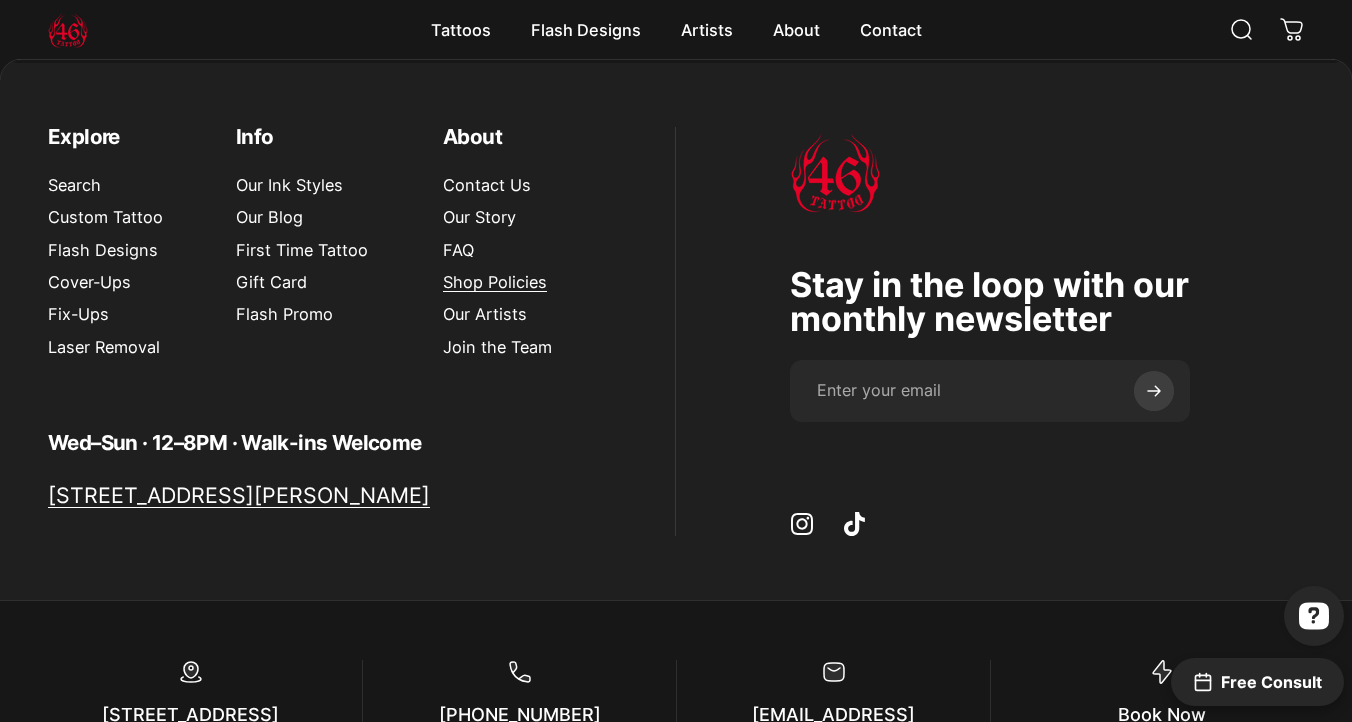 click on "Shop Policies" at bounding box center (495, 282) 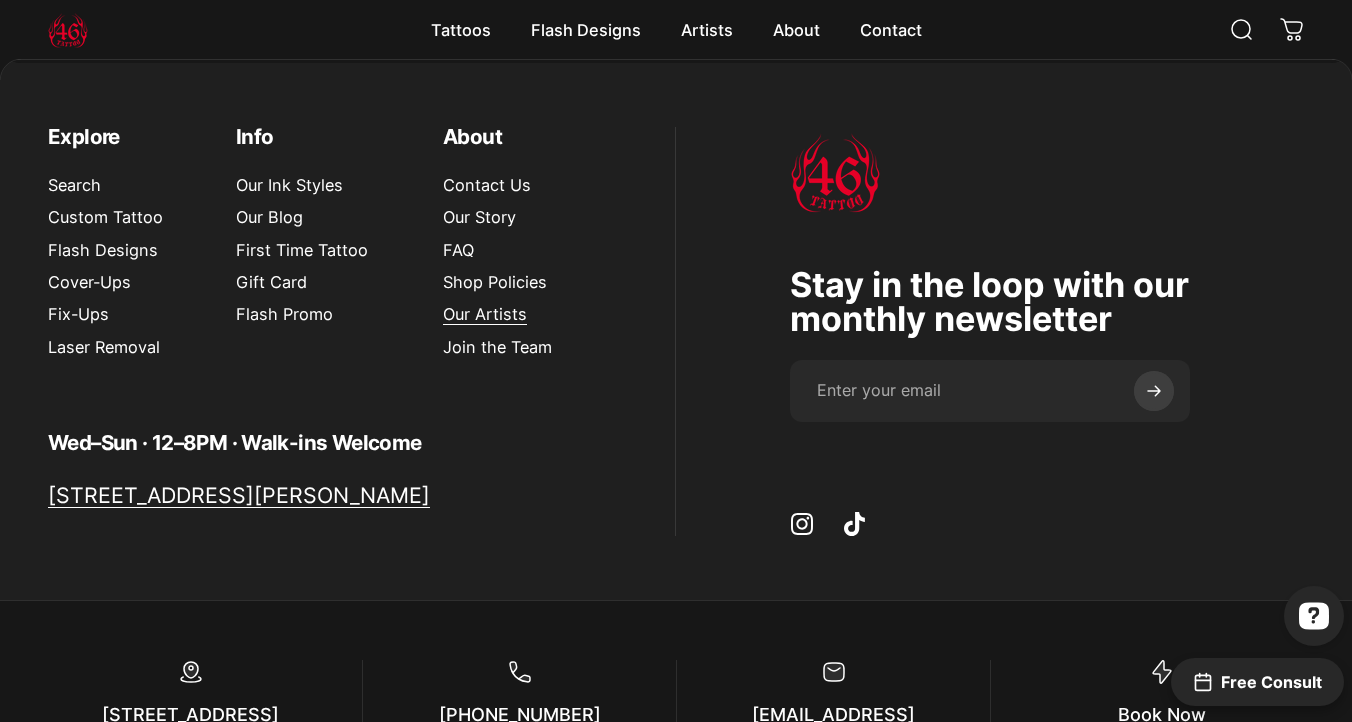 click on "Our Artists" at bounding box center (485, 314) 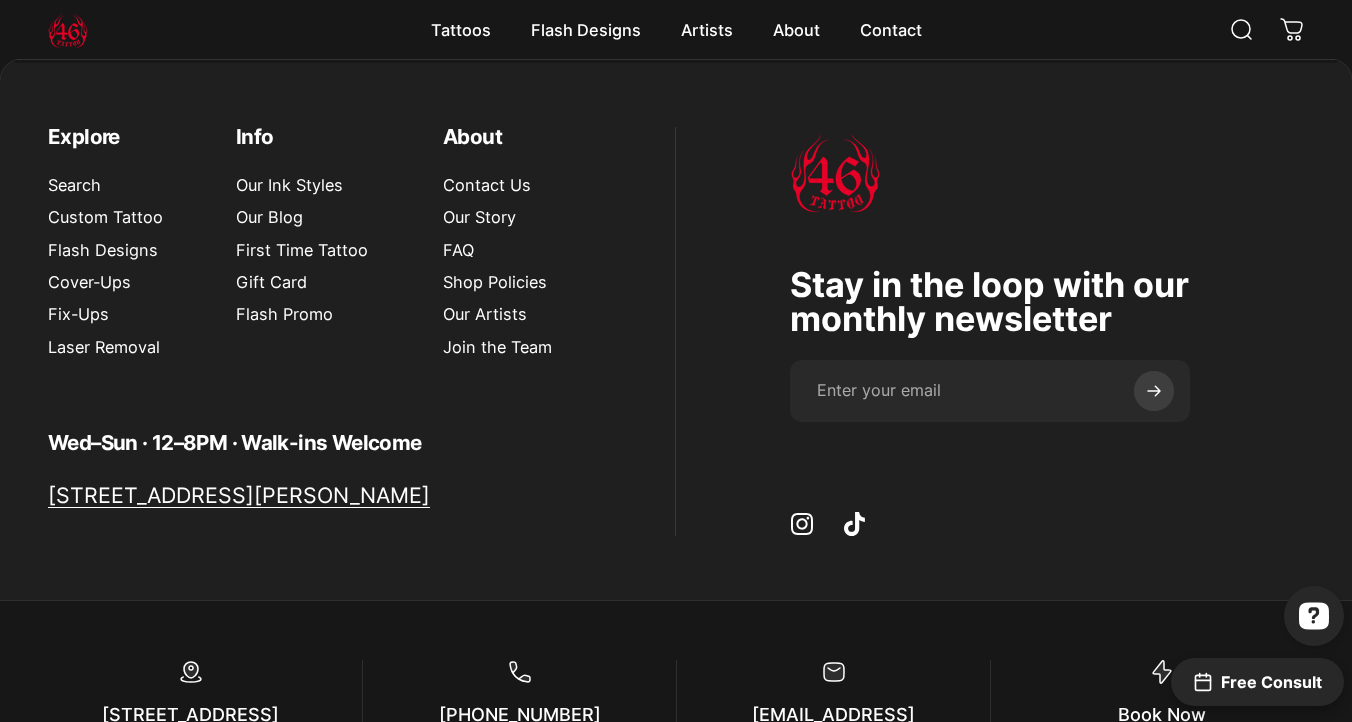 click on "Contact Us
Our Story
FAQ
Shop Policies
Our Artists
Join the Team" at bounding box center (522, 276) 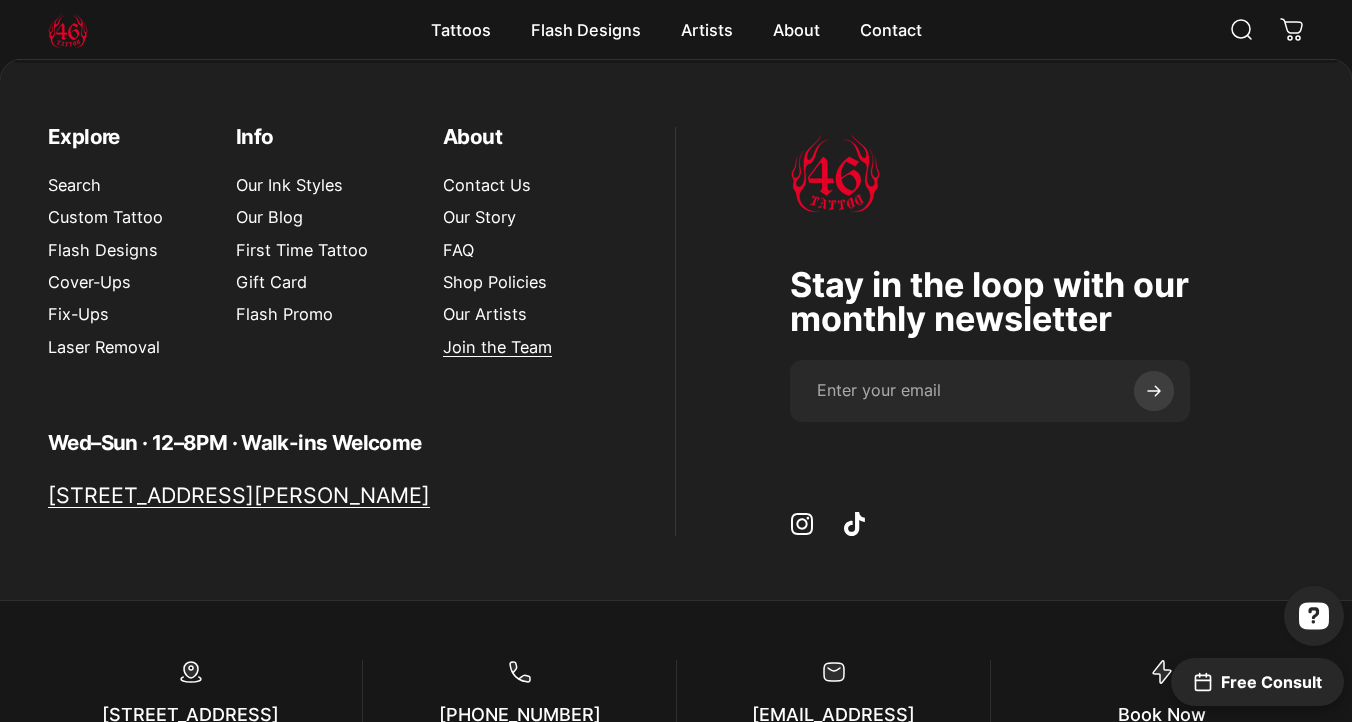 click on "Join the Team" at bounding box center (497, 347) 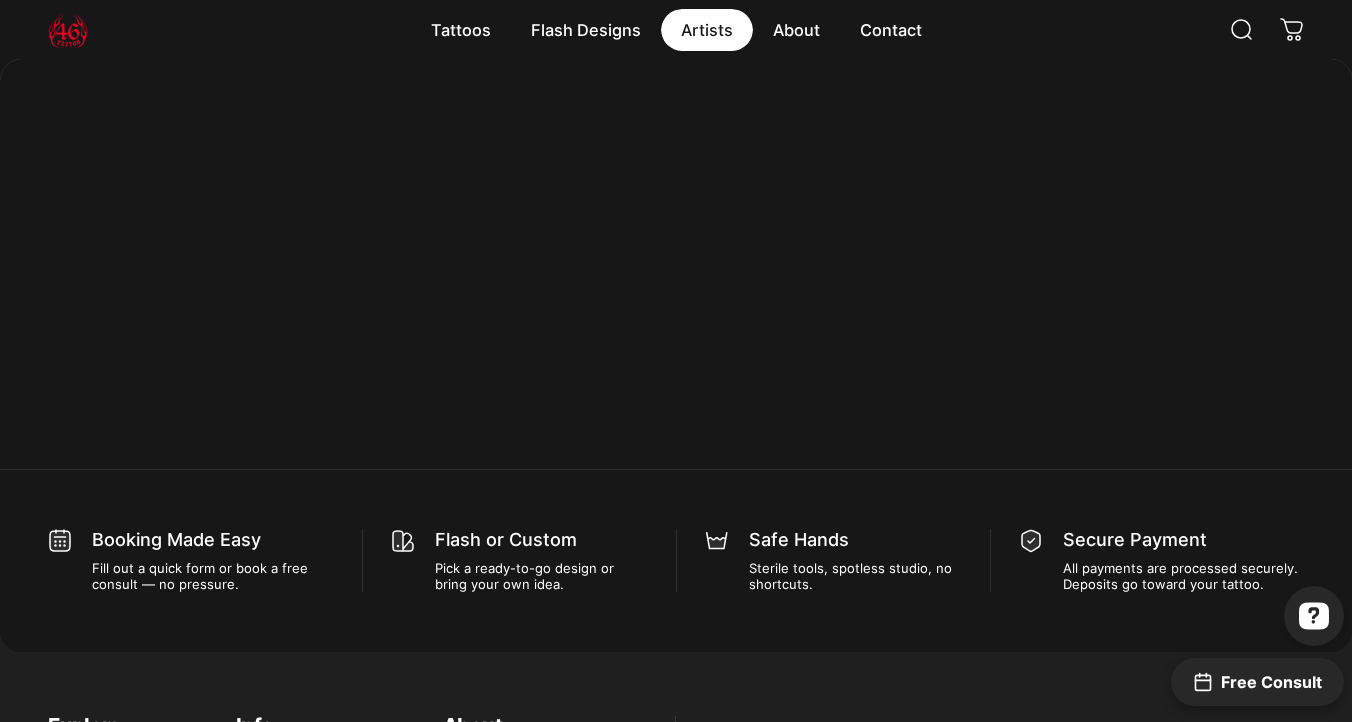 scroll, scrollTop: 5430, scrollLeft: 0, axis: vertical 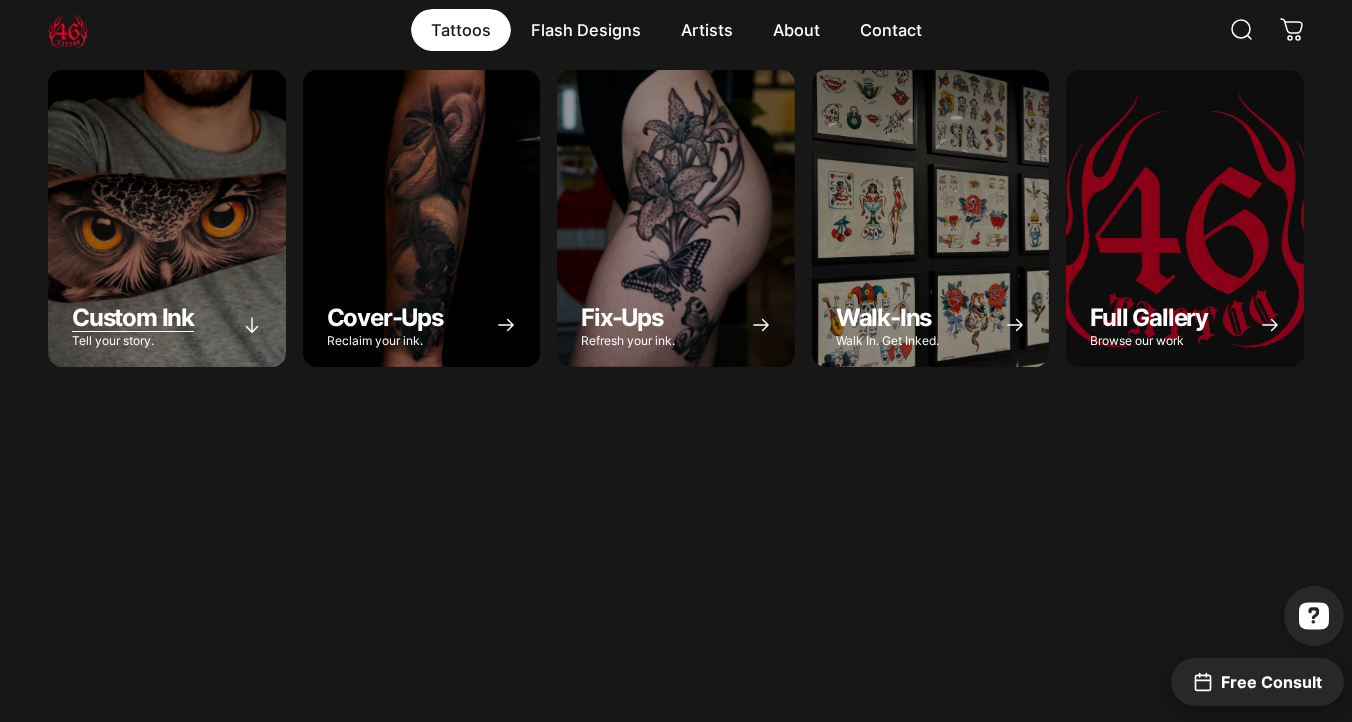 click at bounding box center [167, 218] 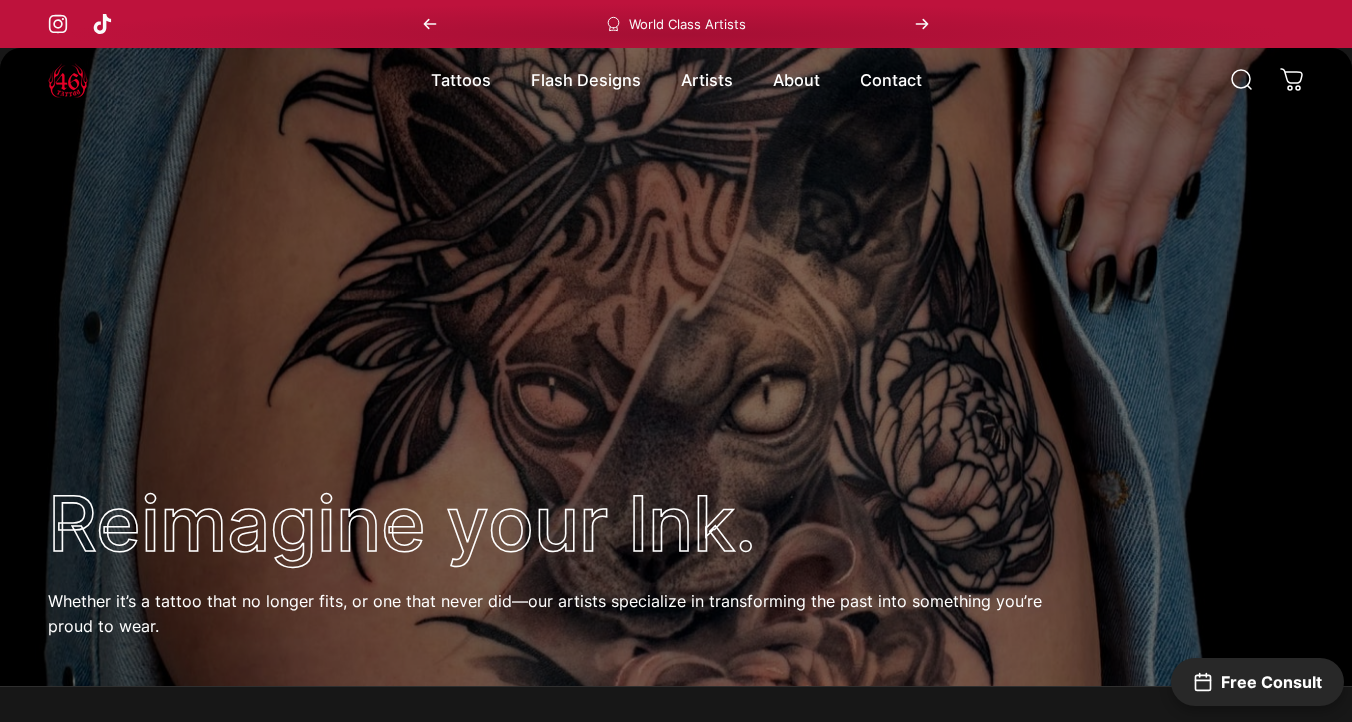 scroll, scrollTop: 0, scrollLeft: 0, axis: both 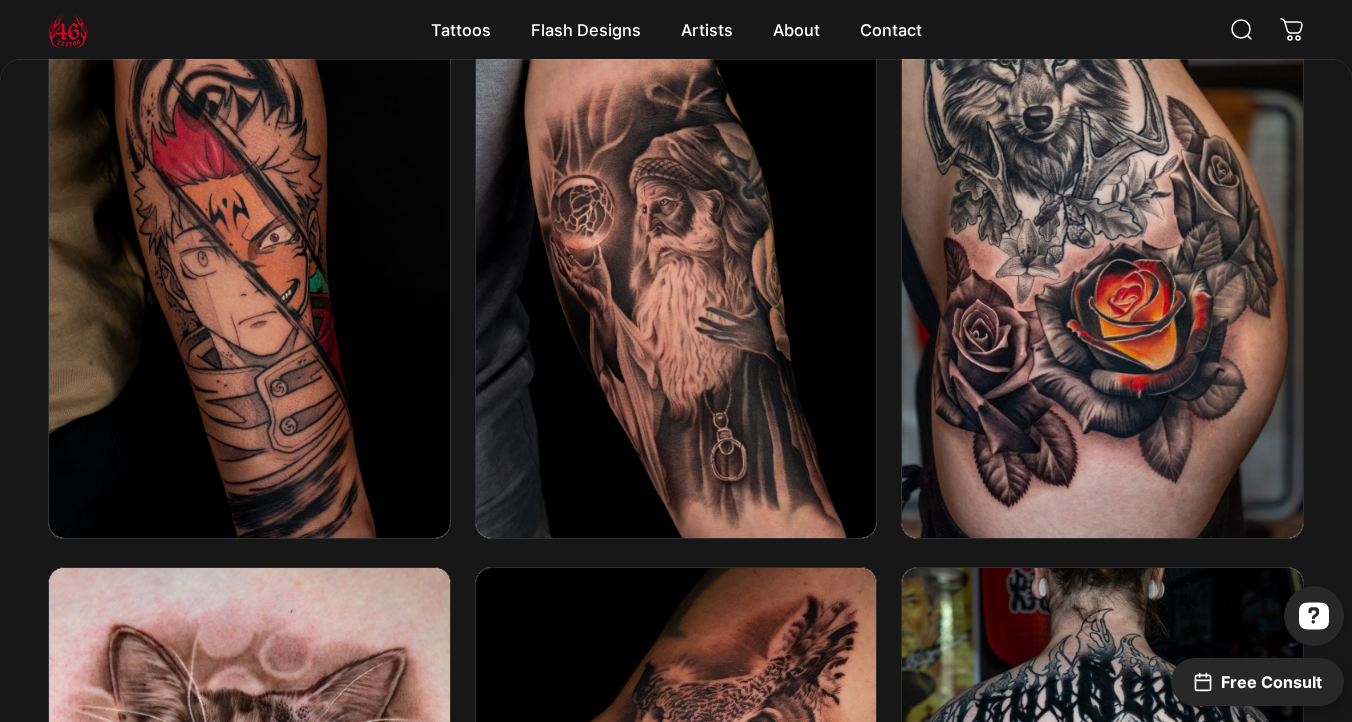 click at bounding box center [249, 288] 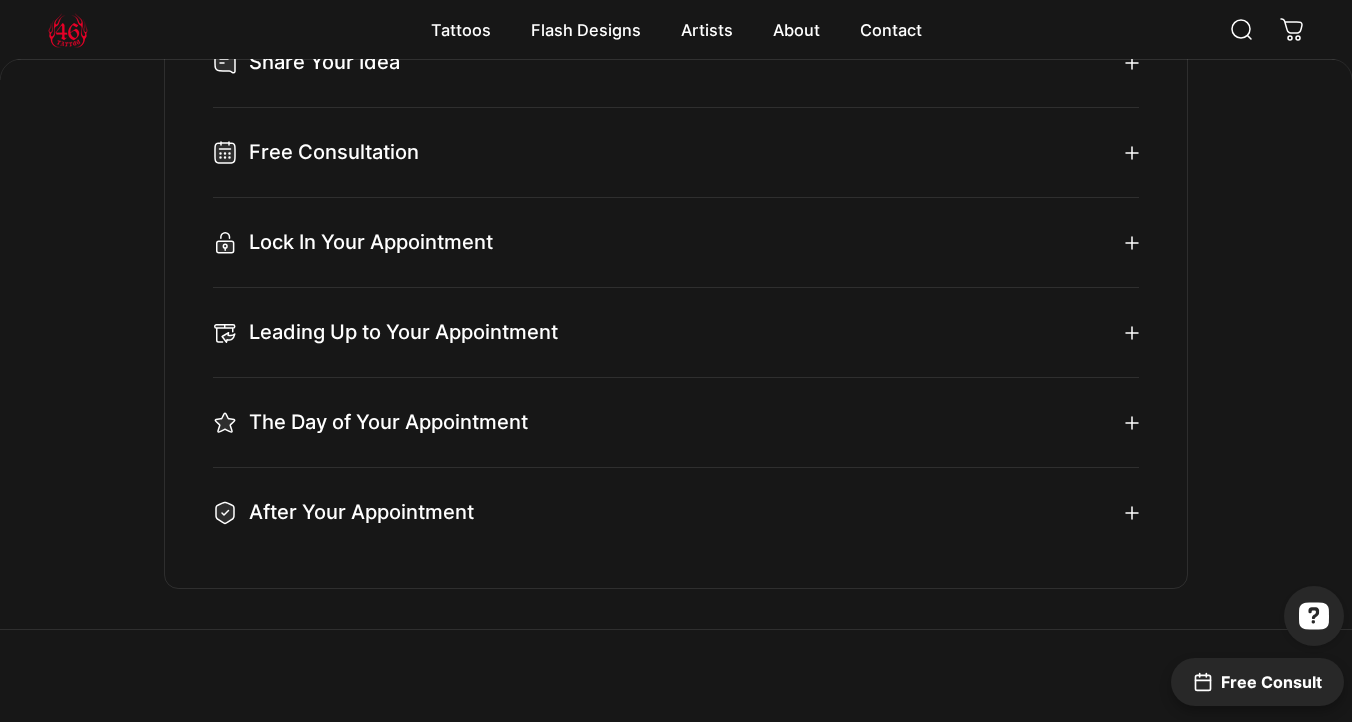 scroll, scrollTop: 6406, scrollLeft: 0, axis: vertical 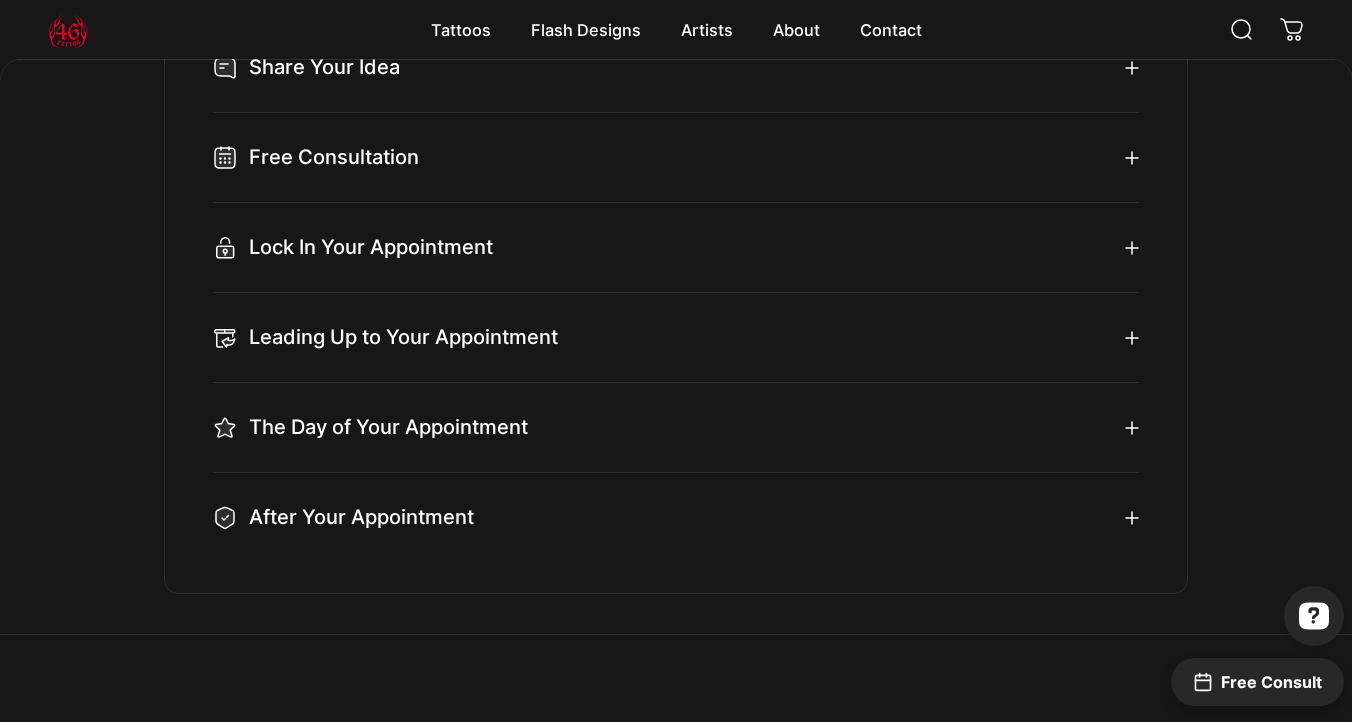 click on "Free Consultation" at bounding box center (676, 157) 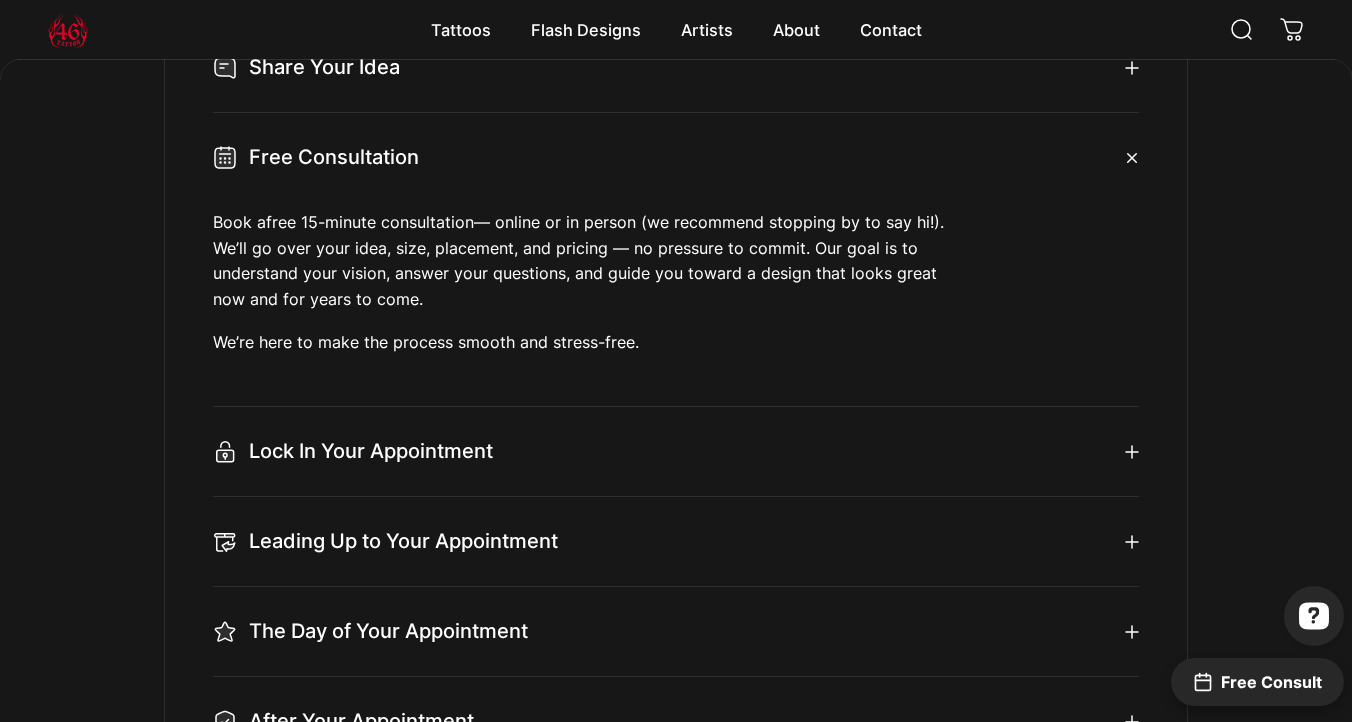 click on "free 15-minute consultation" at bounding box center [370, 222] 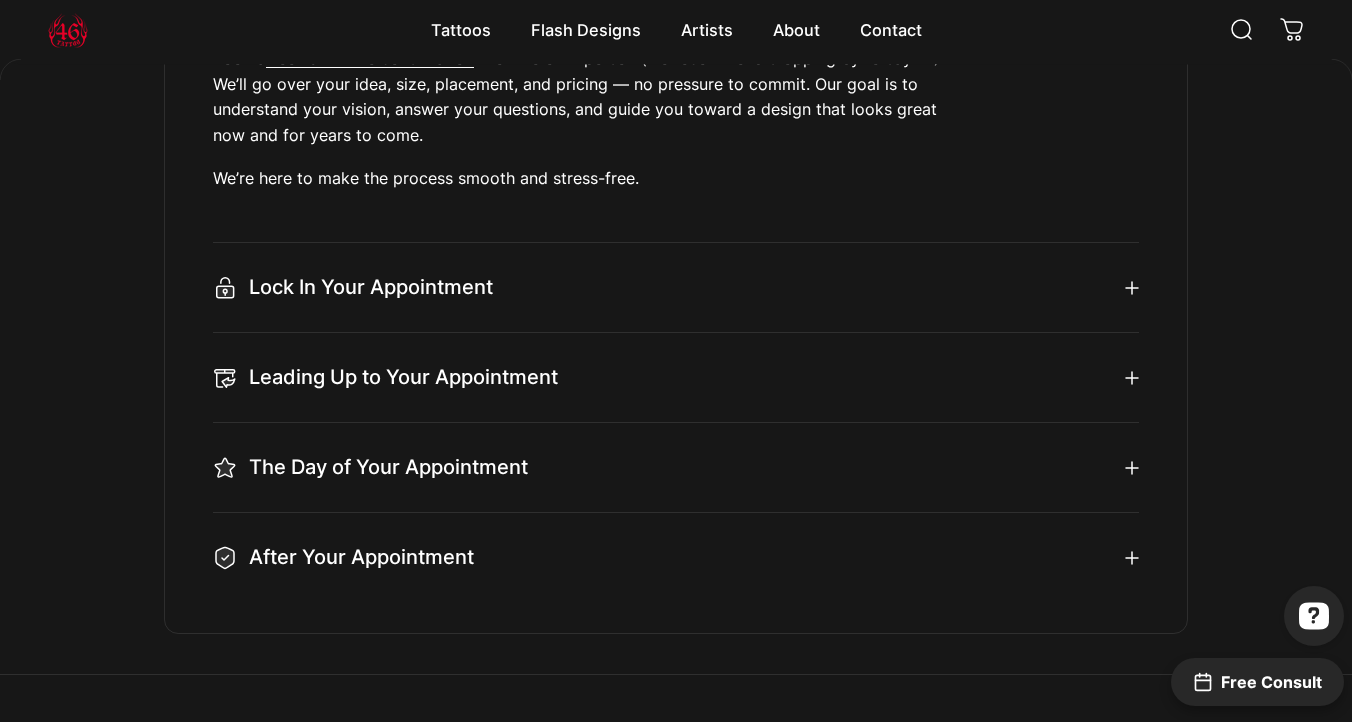 click on "Lock In Your Appointment" at bounding box center (676, 287) 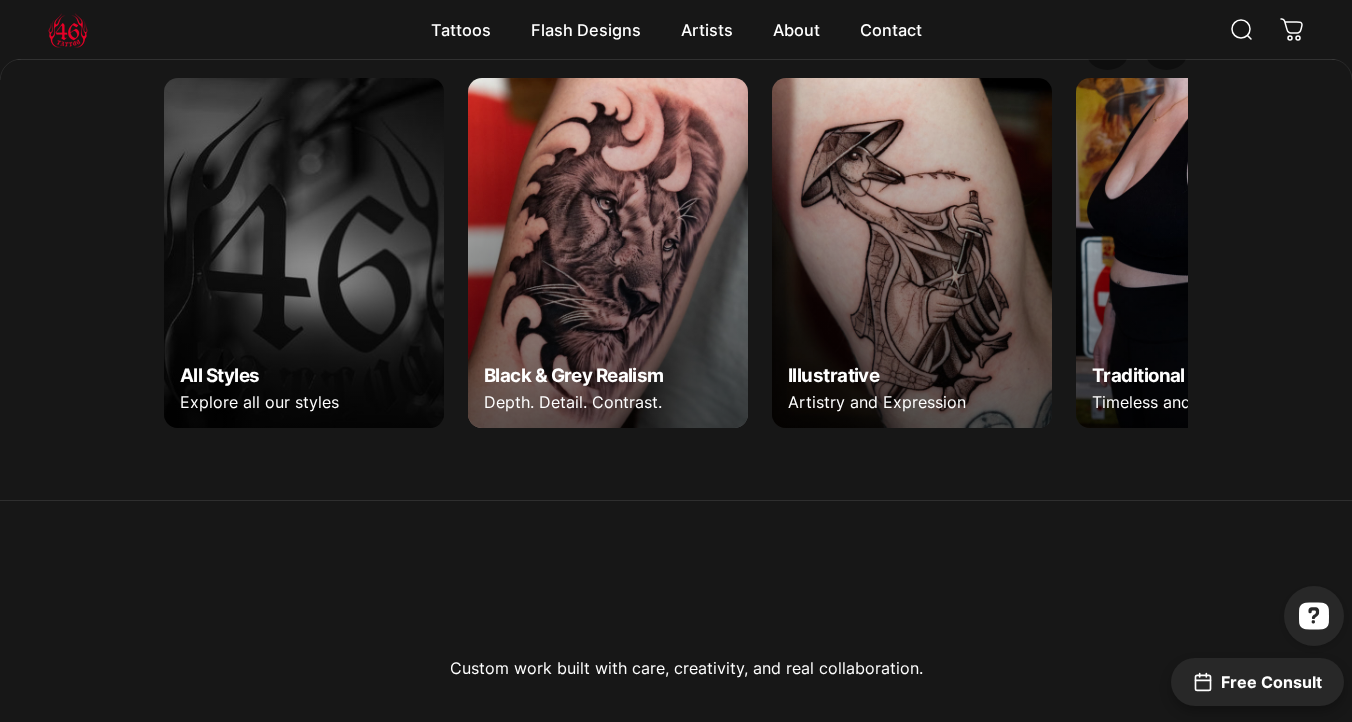 scroll, scrollTop: 7802, scrollLeft: 0, axis: vertical 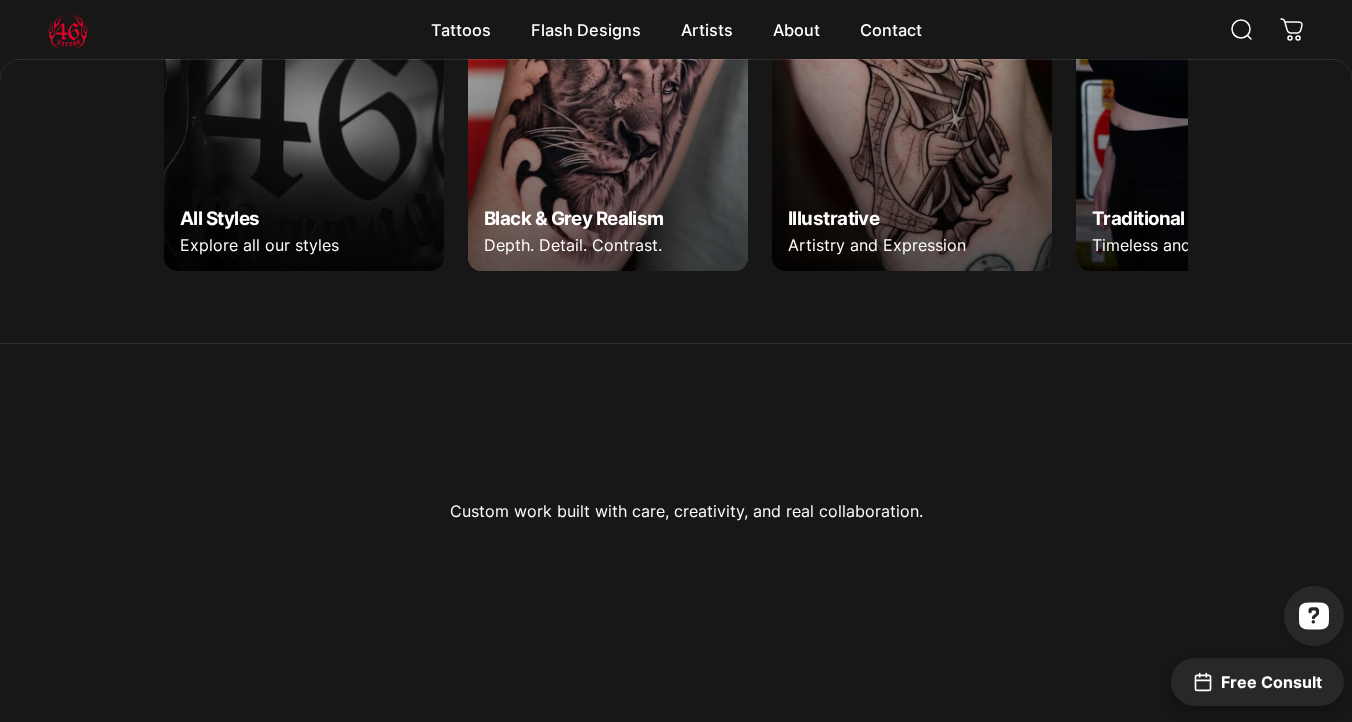 click at bounding box center (304, 96) 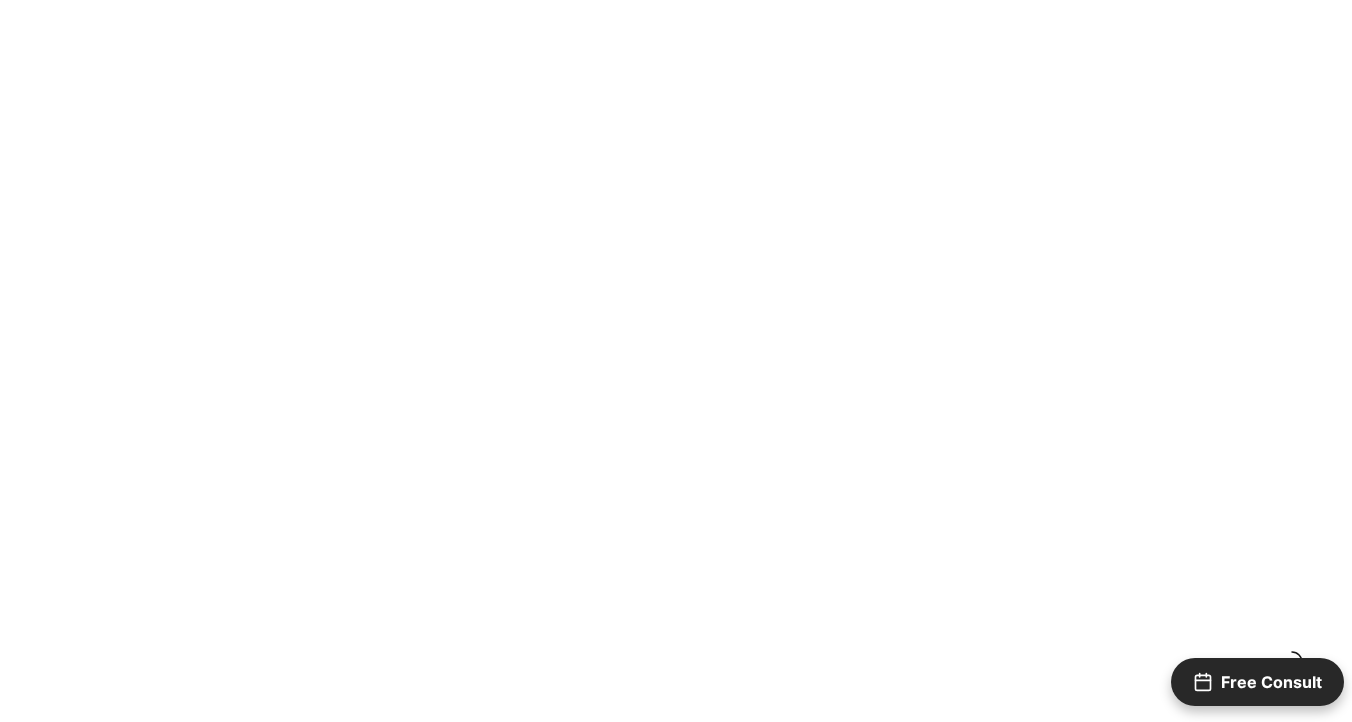 scroll, scrollTop: 0, scrollLeft: 0, axis: both 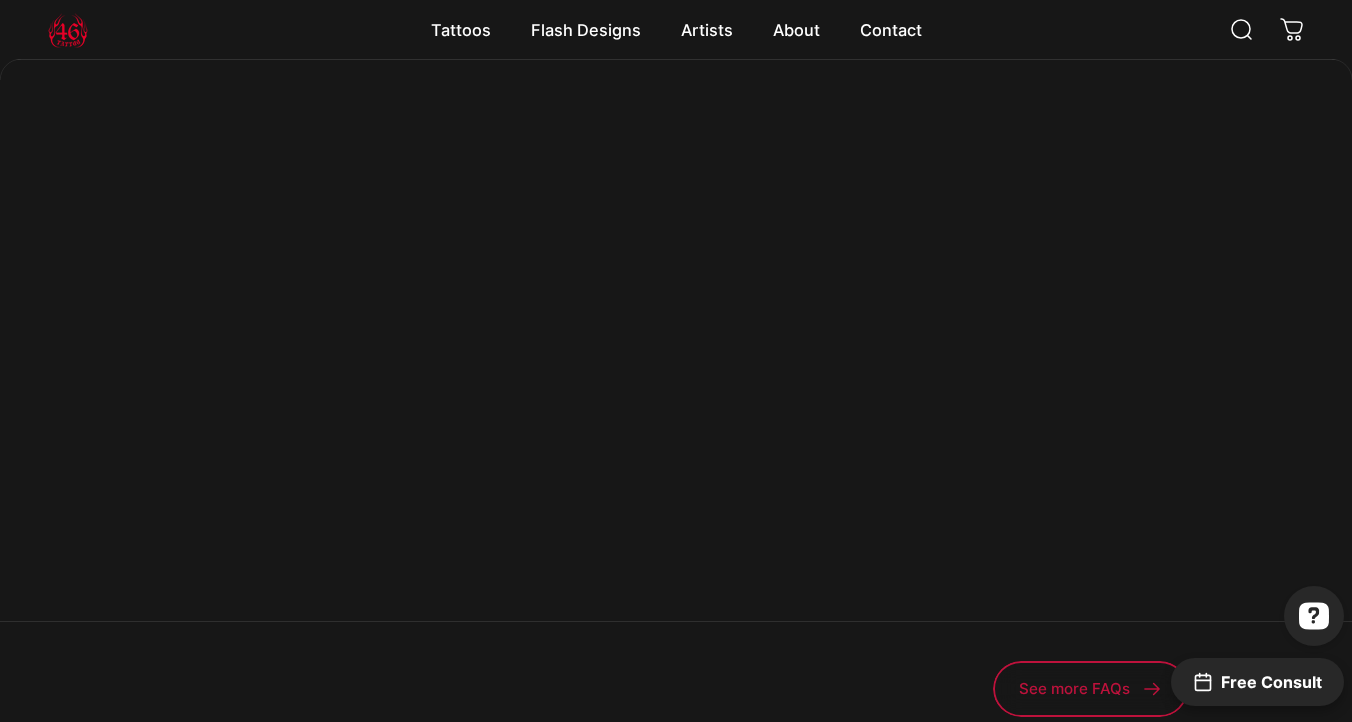 click at bounding box center (241, 1863) 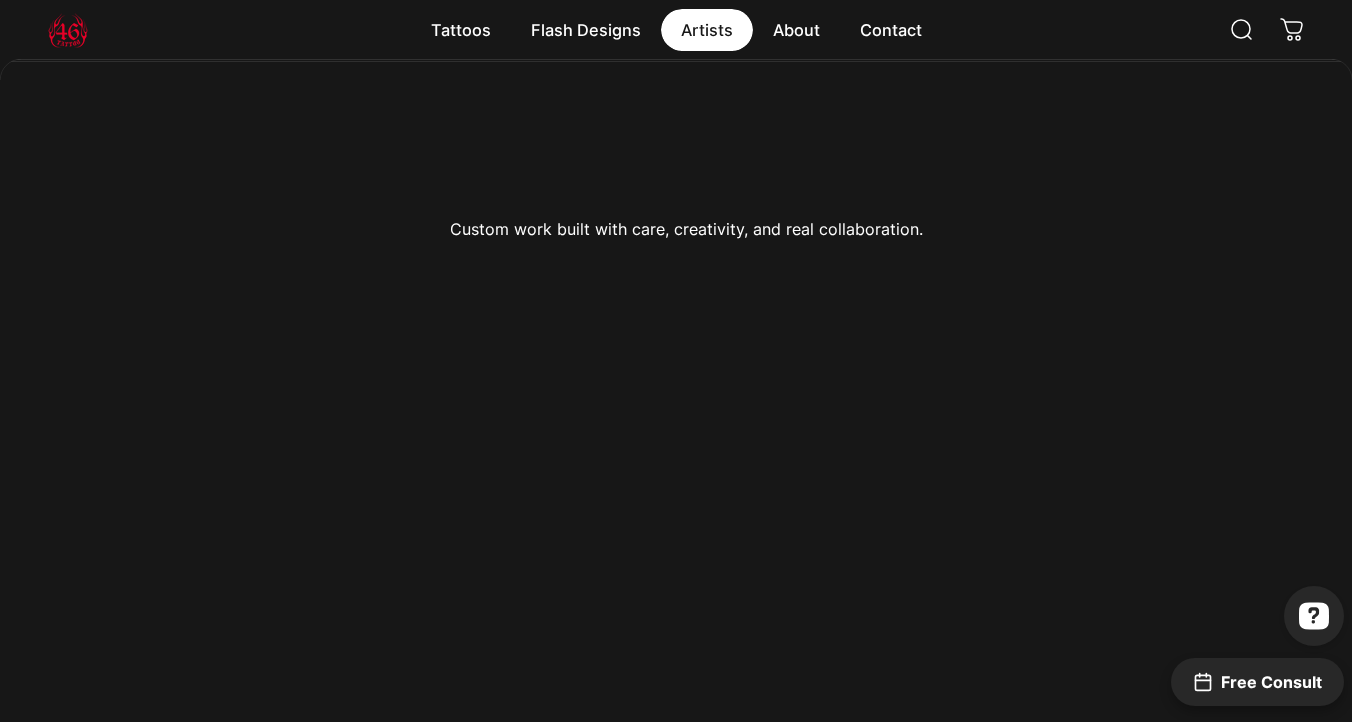 scroll, scrollTop: 7671, scrollLeft: 0, axis: vertical 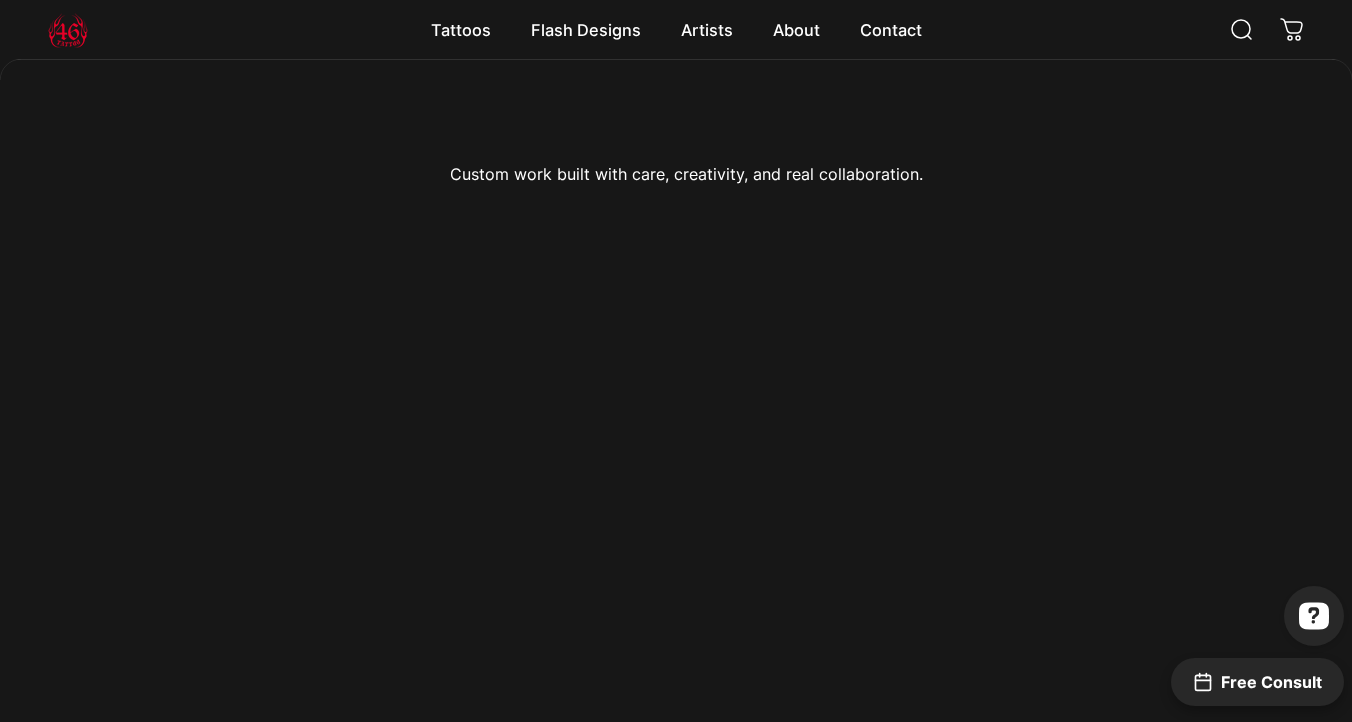 click at bounding box center (241, 1994) 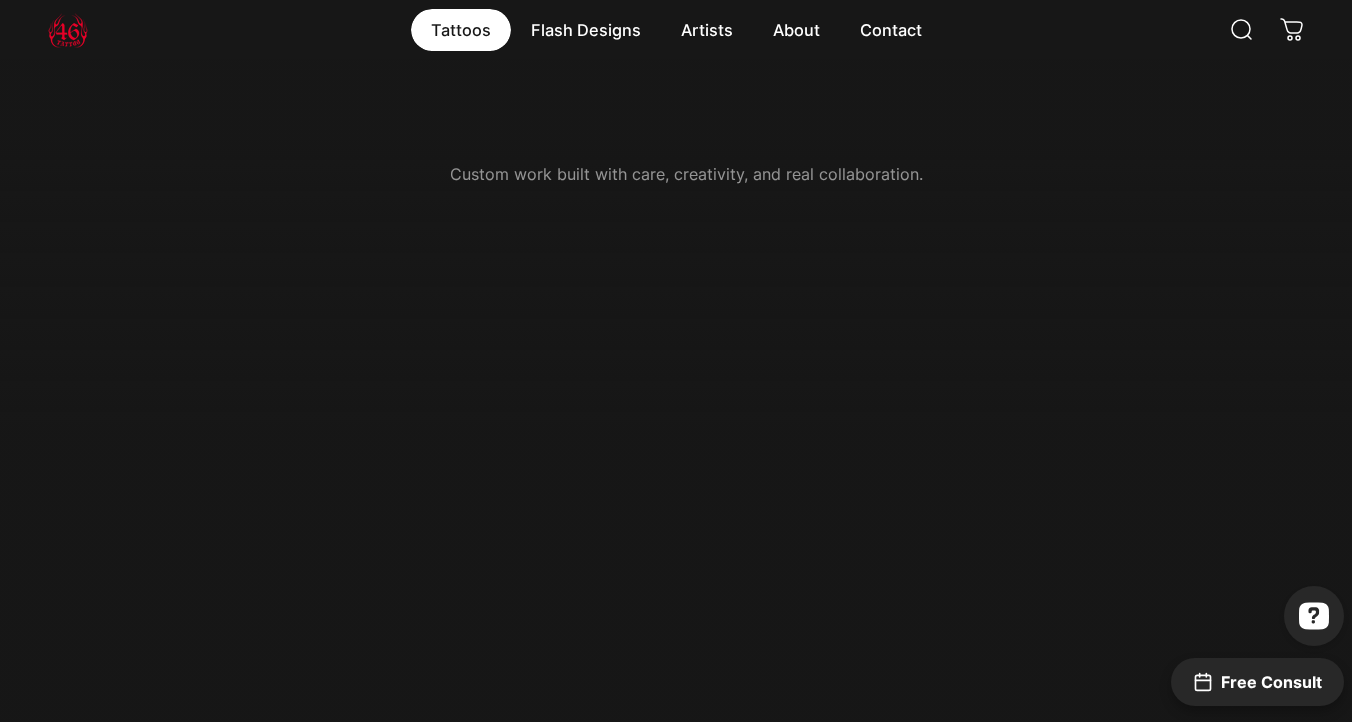 click at bounding box center (241, 1994) 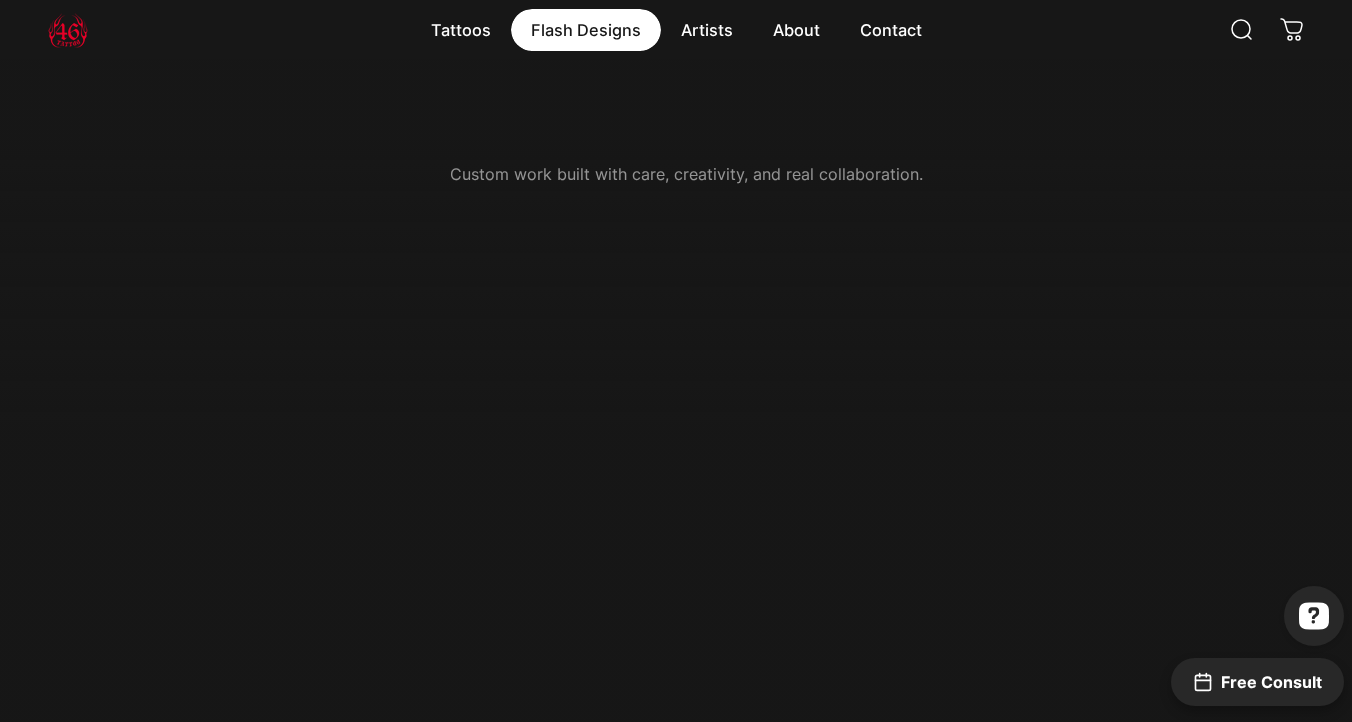 click on "Our Flash ⚡️Flash Promo Black & Grey Realism American Traditional Traditional Japanese Illustrative
All Flash Collections
Just Dropped
All ⚡️Flash Promo (12)
View
Save 10%
Add to cart
Heartstruck Pierrot
Sale price $90.00 Regular price
$100.00
Black and Grey
View" at bounding box center [676, 298] 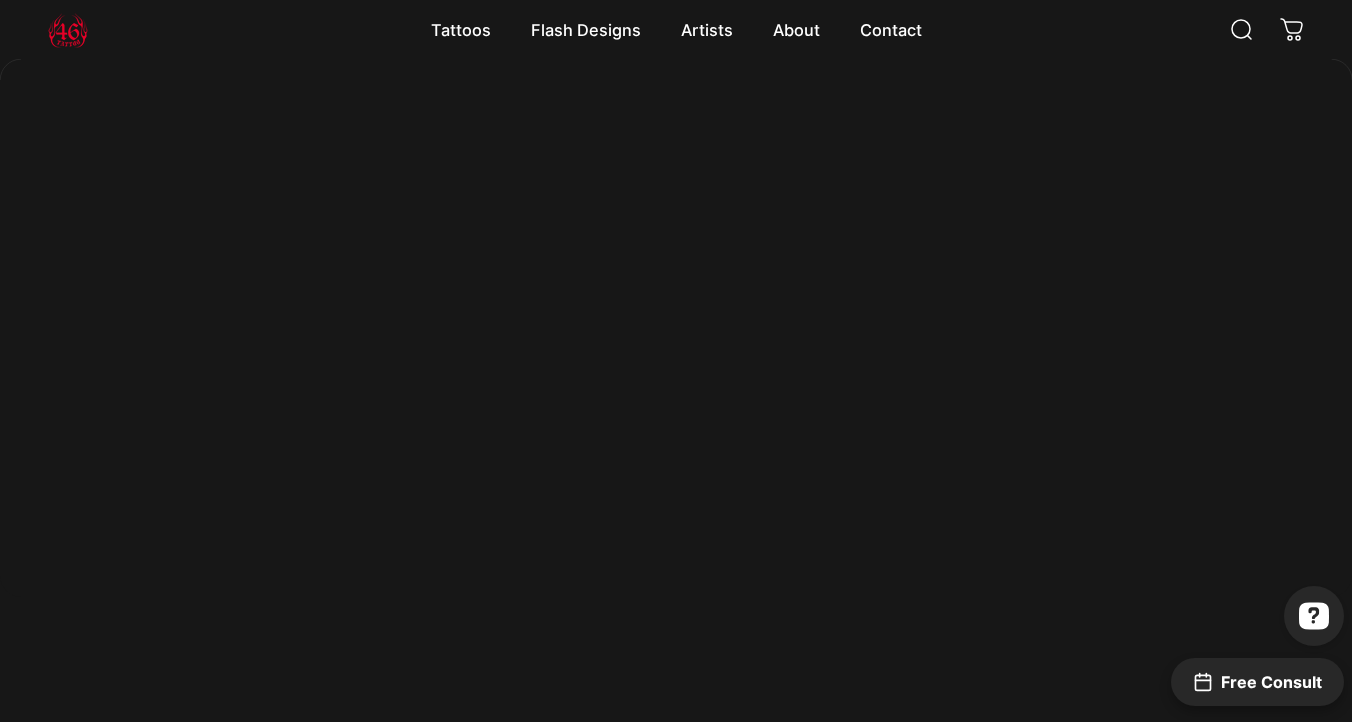 click at bounding box center [241, 1994] 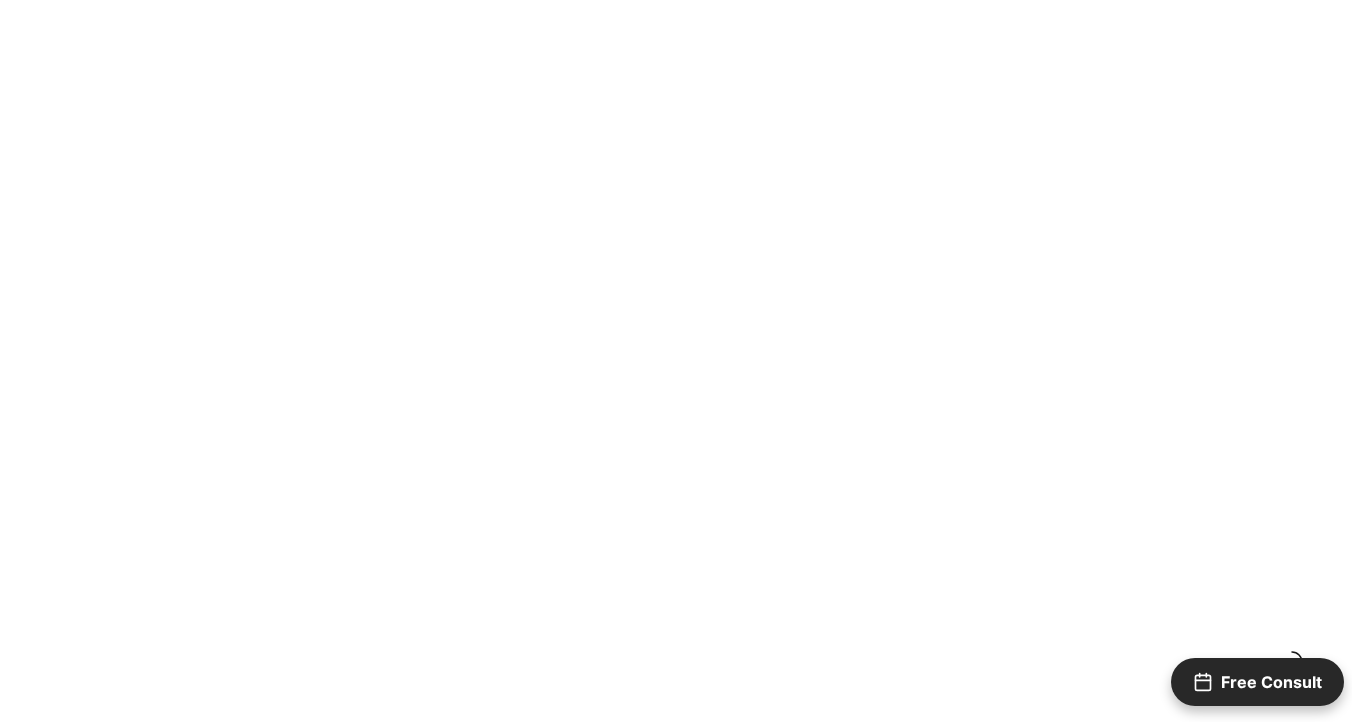 scroll, scrollTop: 0, scrollLeft: 0, axis: both 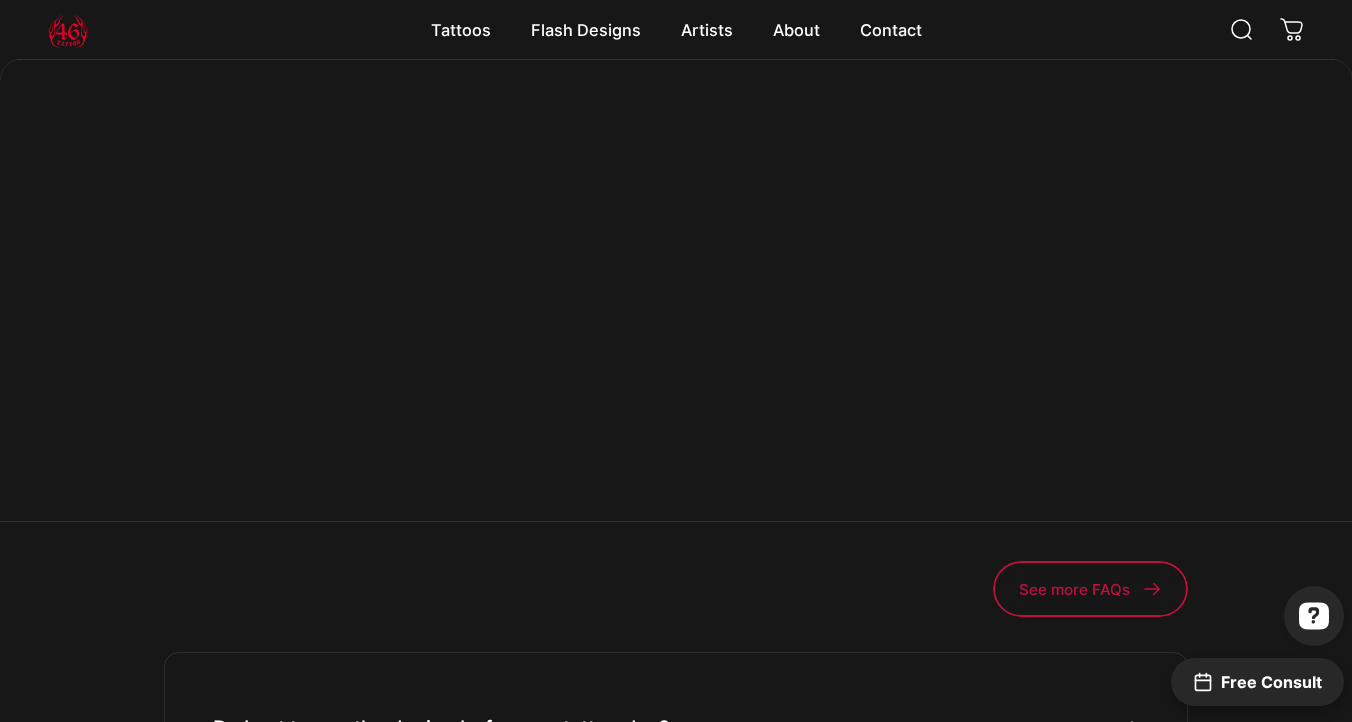 click at bounding box center [241, 1763] 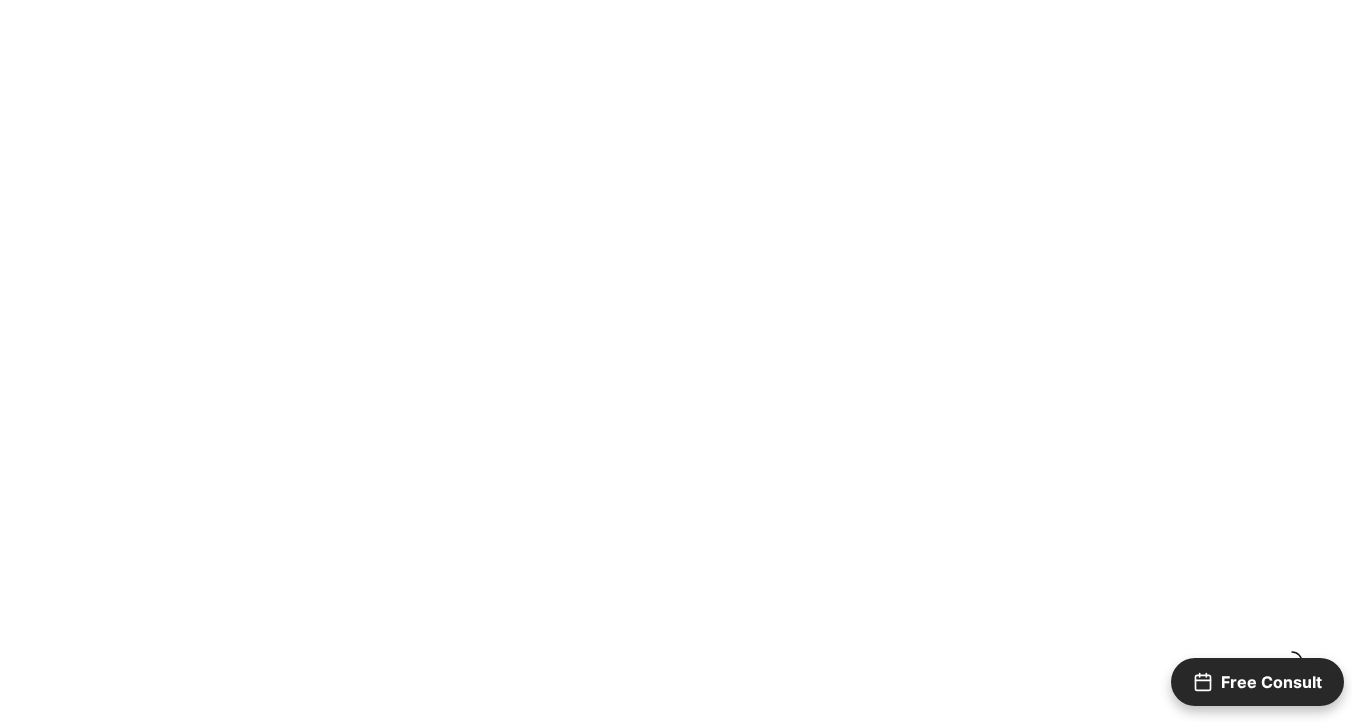 scroll, scrollTop: 0, scrollLeft: 0, axis: both 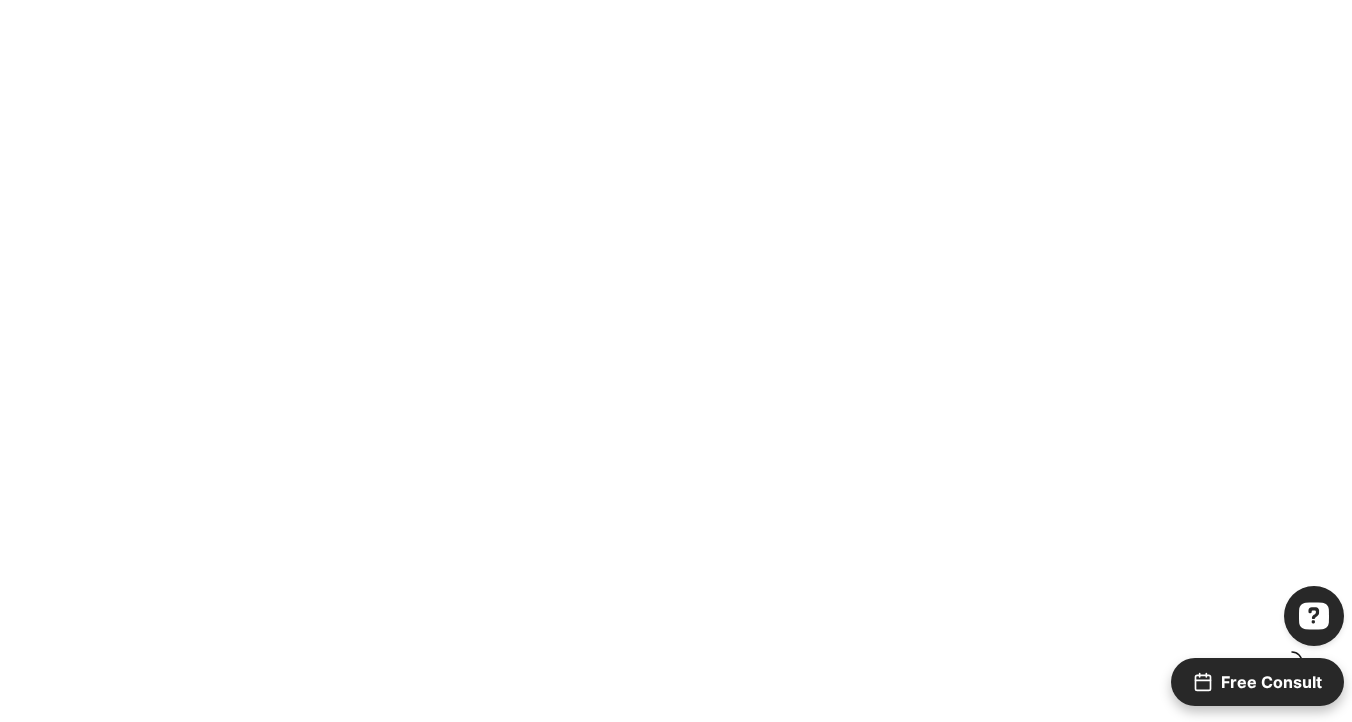 click at bounding box center [241, 1763] 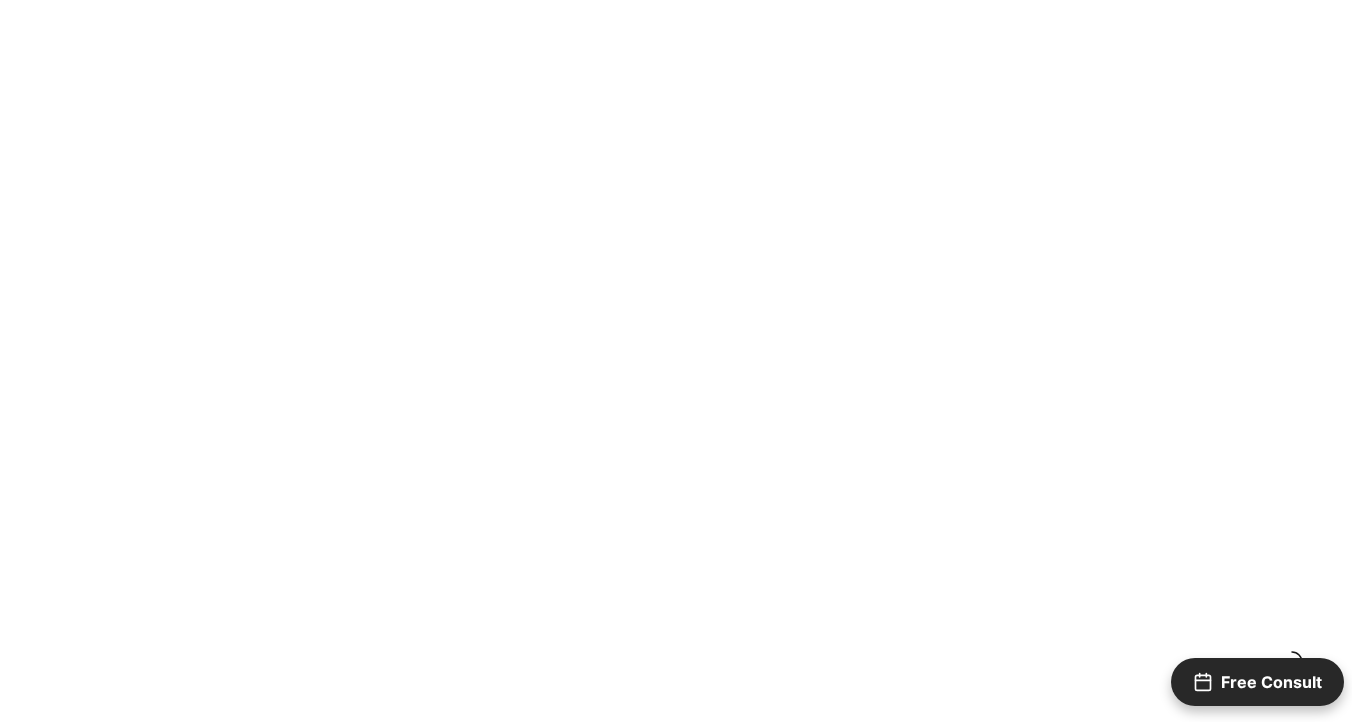 scroll, scrollTop: 0, scrollLeft: 0, axis: both 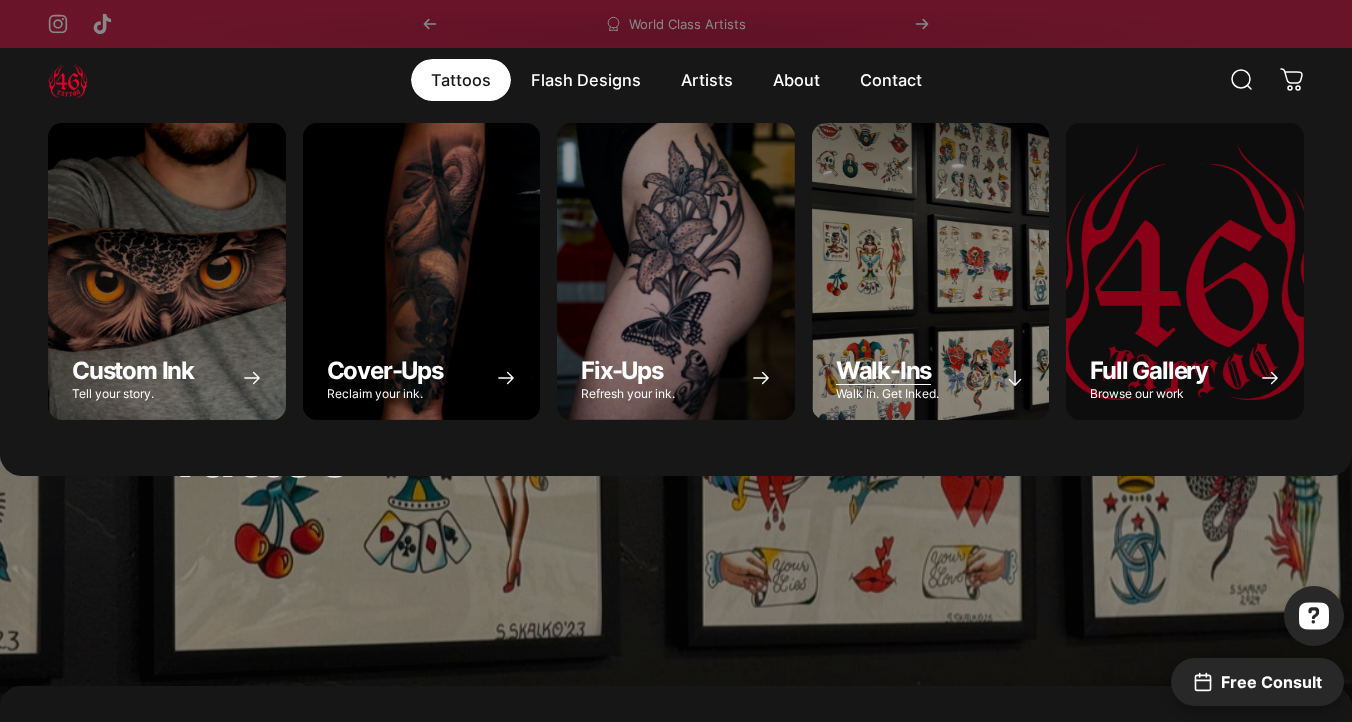 click at bounding box center [931, 271] 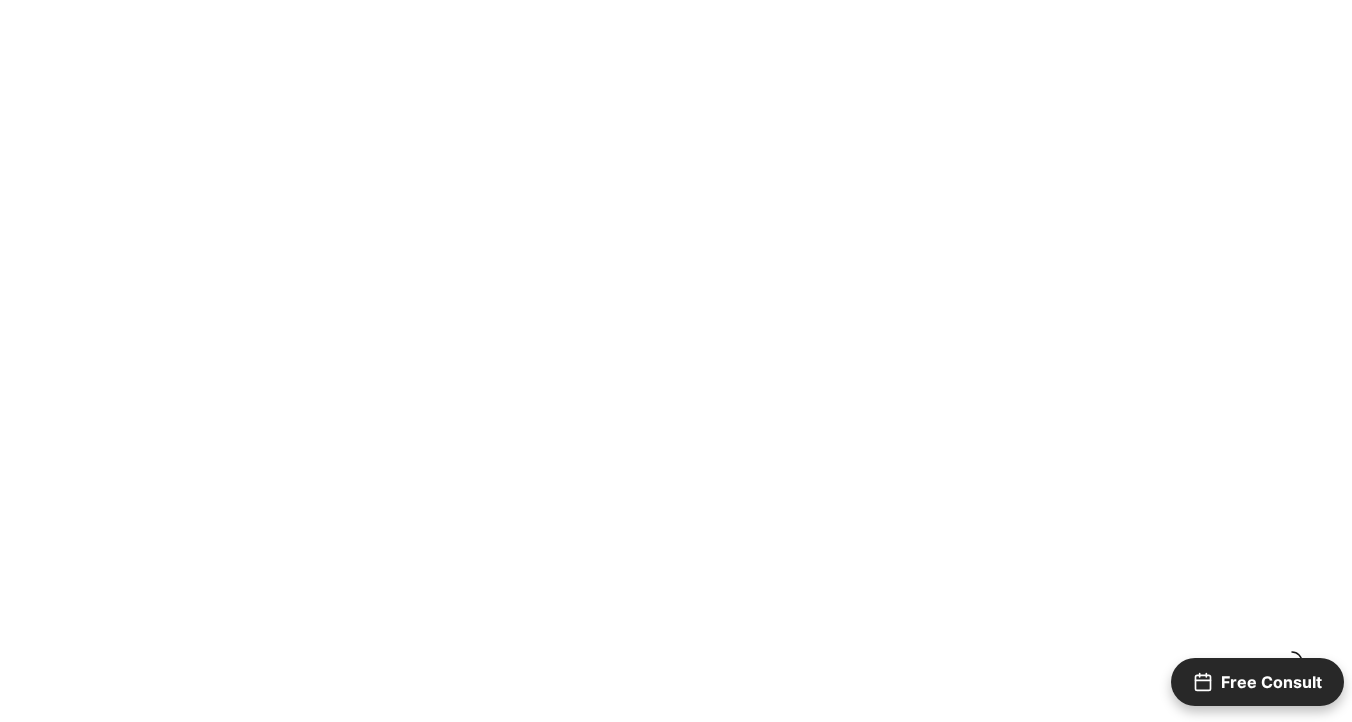 scroll, scrollTop: 0, scrollLeft: 0, axis: both 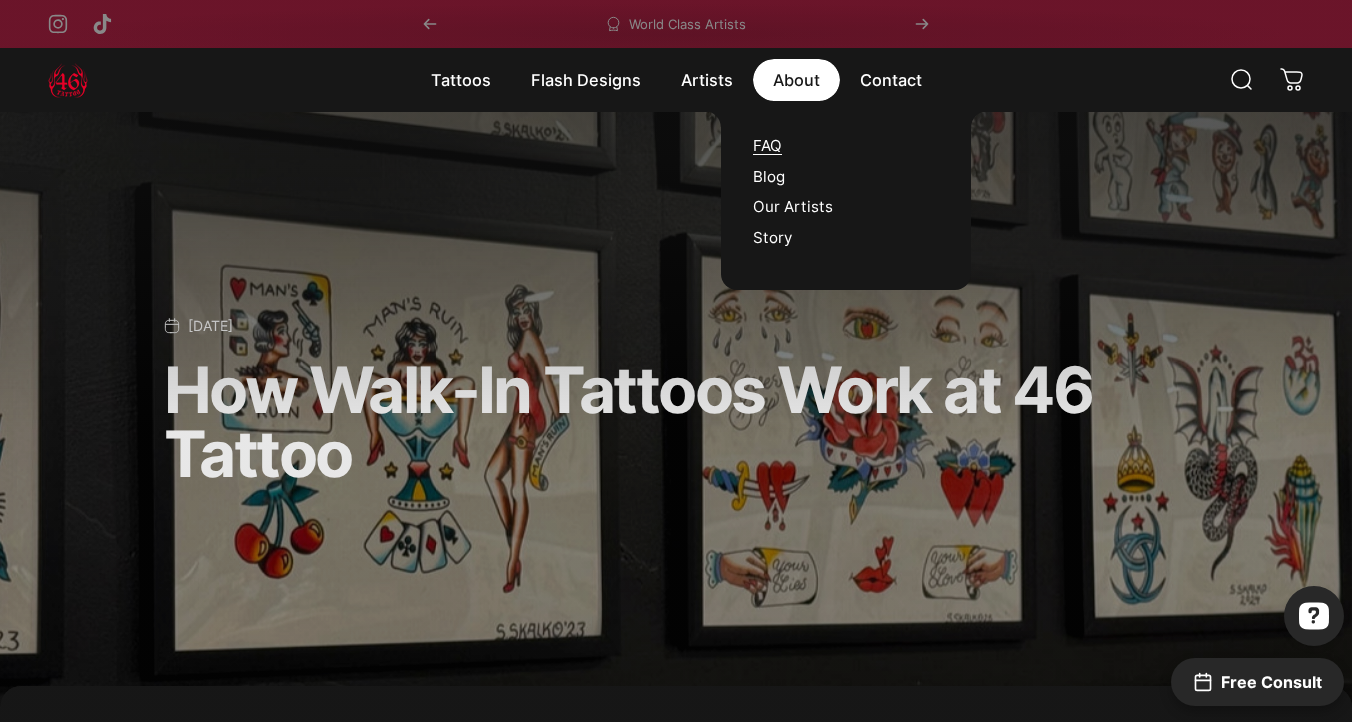 click on "FAQ" at bounding box center (767, 145) 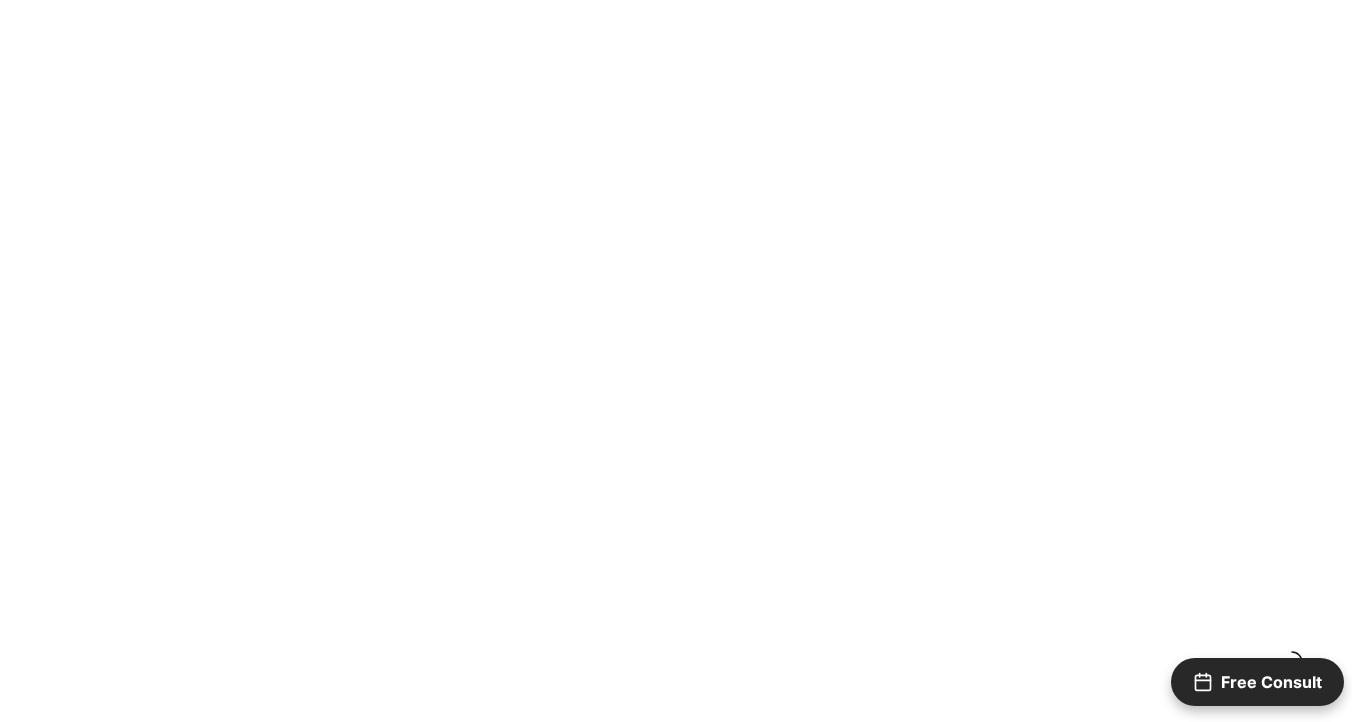 scroll, scrollTop: 0, scrollLeft: 0, axis: both 